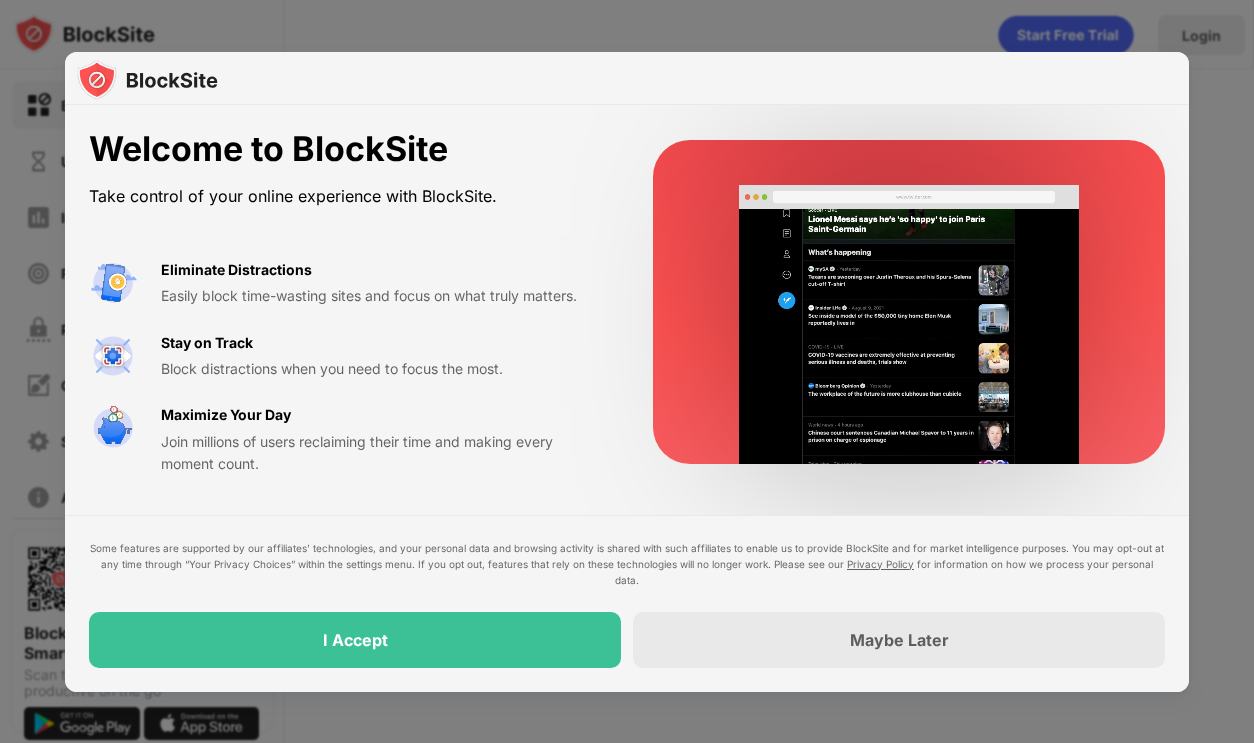 scroll, scrollTop: 0, scrollLeft: 0, axis: both 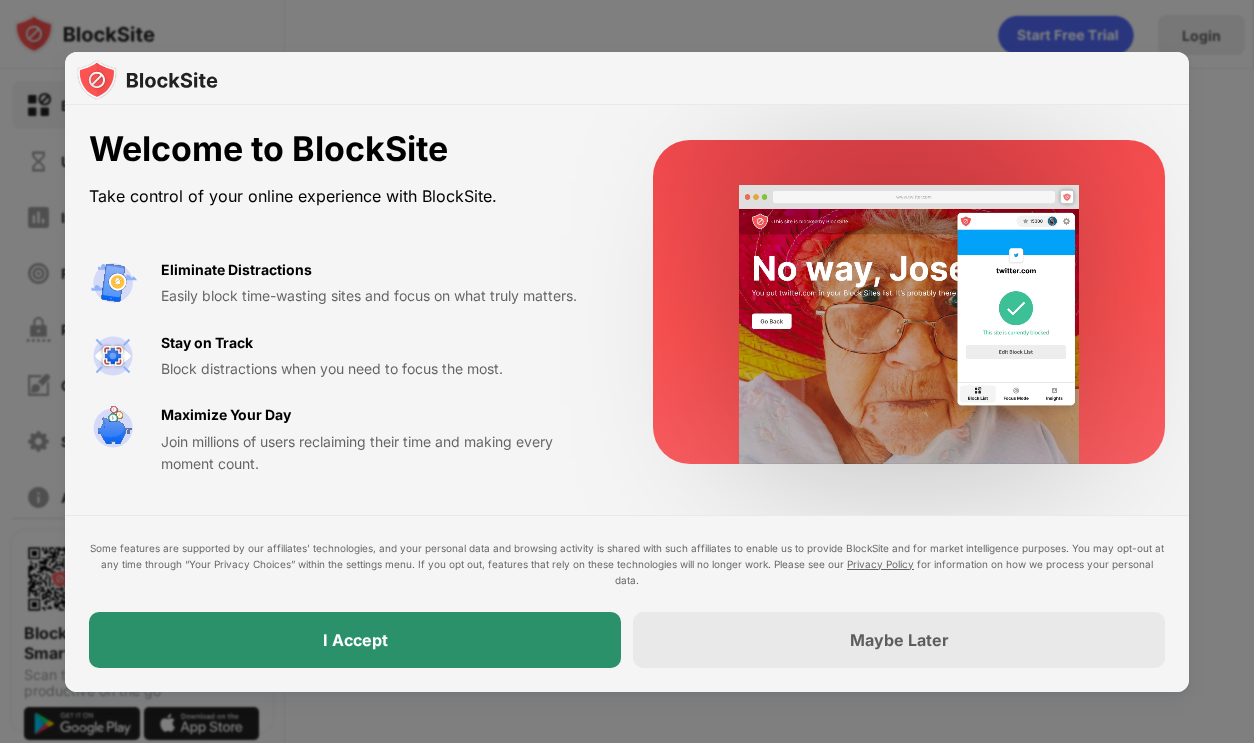 click on "I Accept" at bounding box center [355, 640] 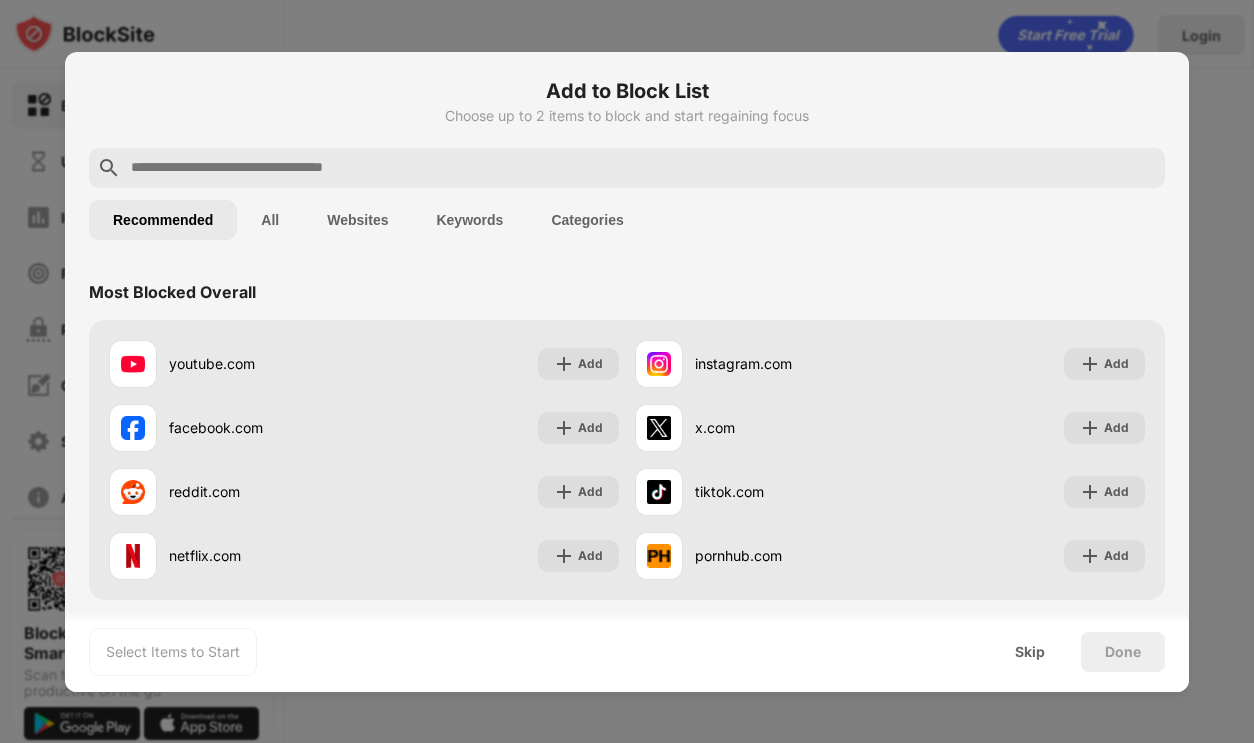 click on "All" at bounding box center [270, 220] 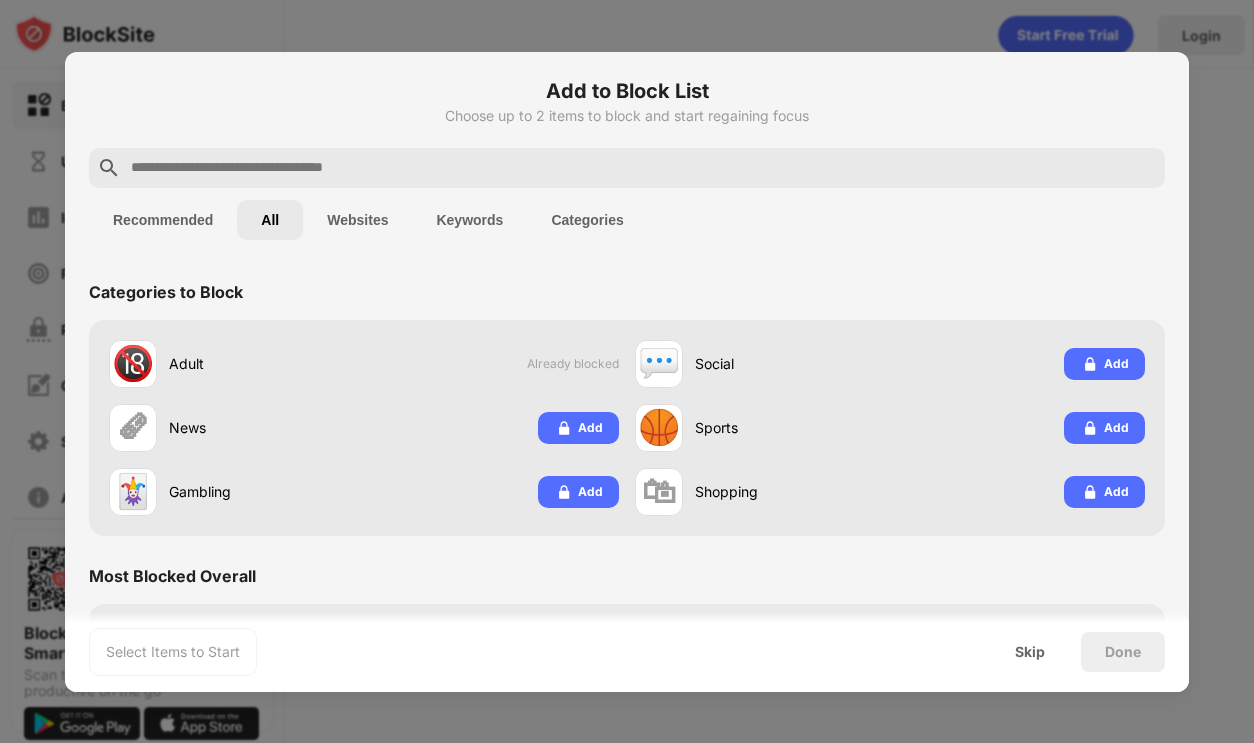 click on "Recommended" at bounding box center [163, 220] 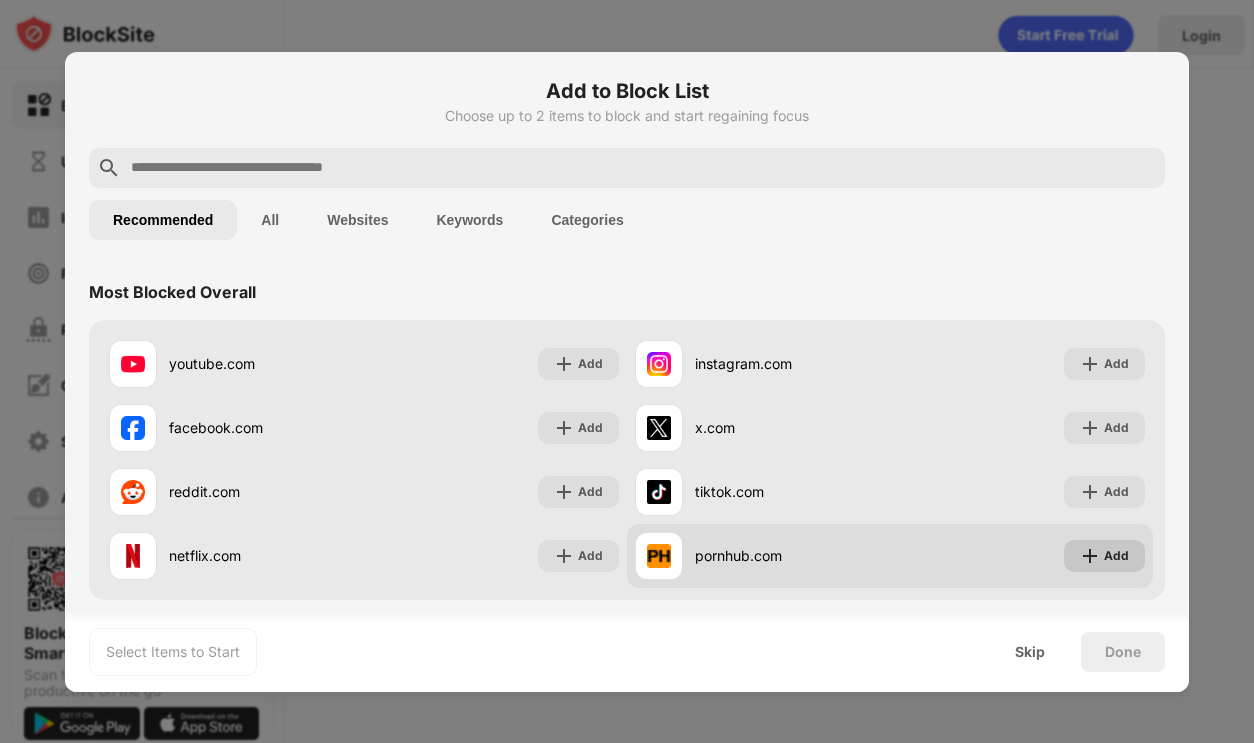 click on "Add" at bounding box center [1116, 556] 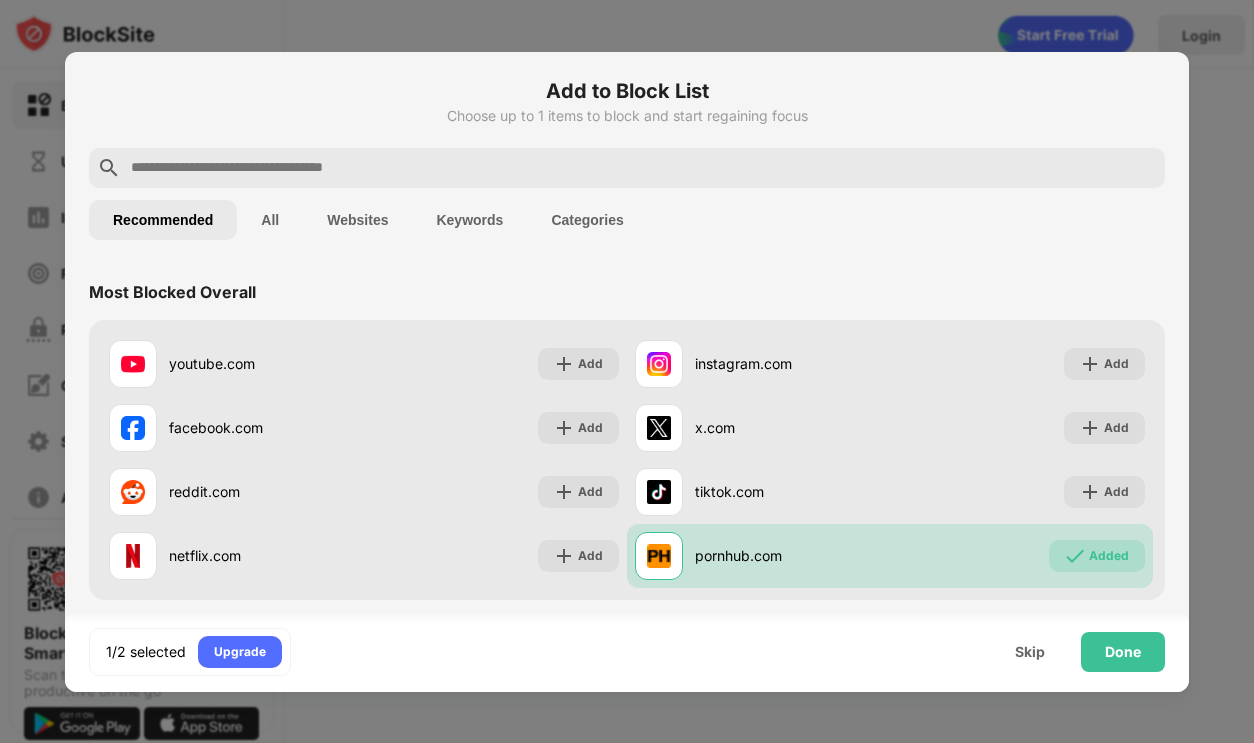 click on "Keywords" at bounding box center (469, 220) 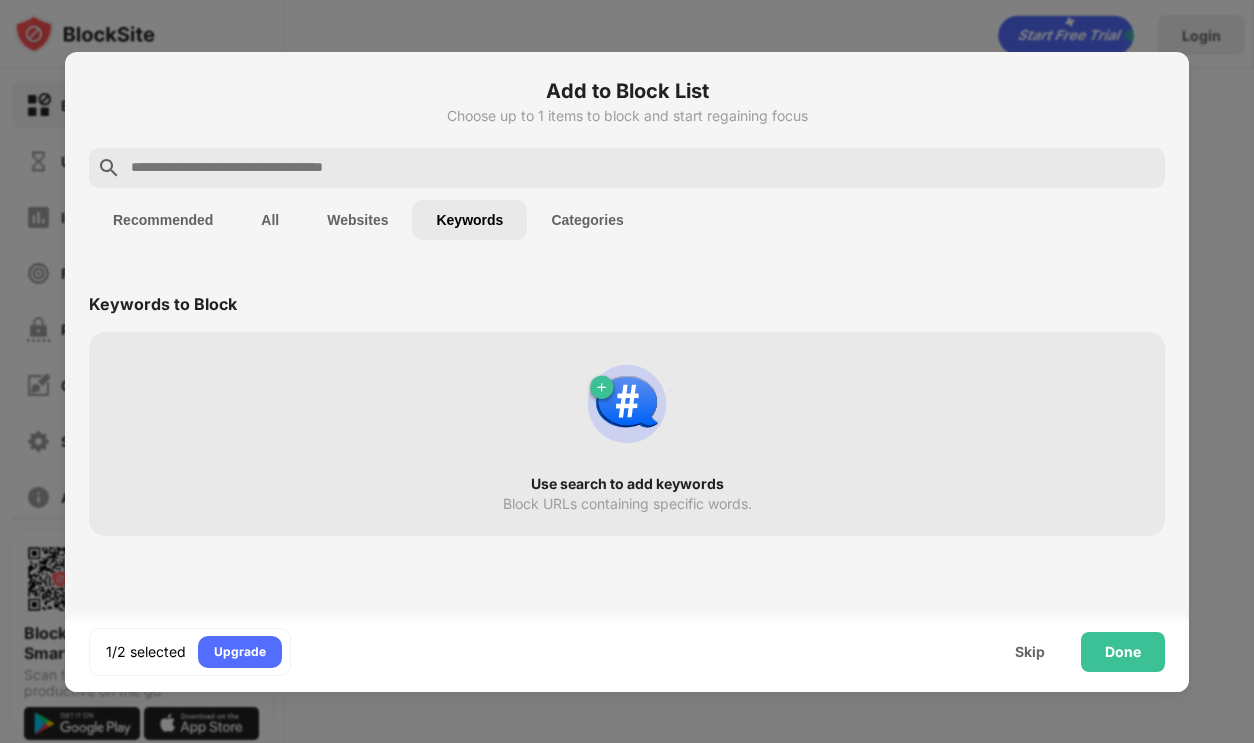 click on "Categories" at bounding box center (587, 220) 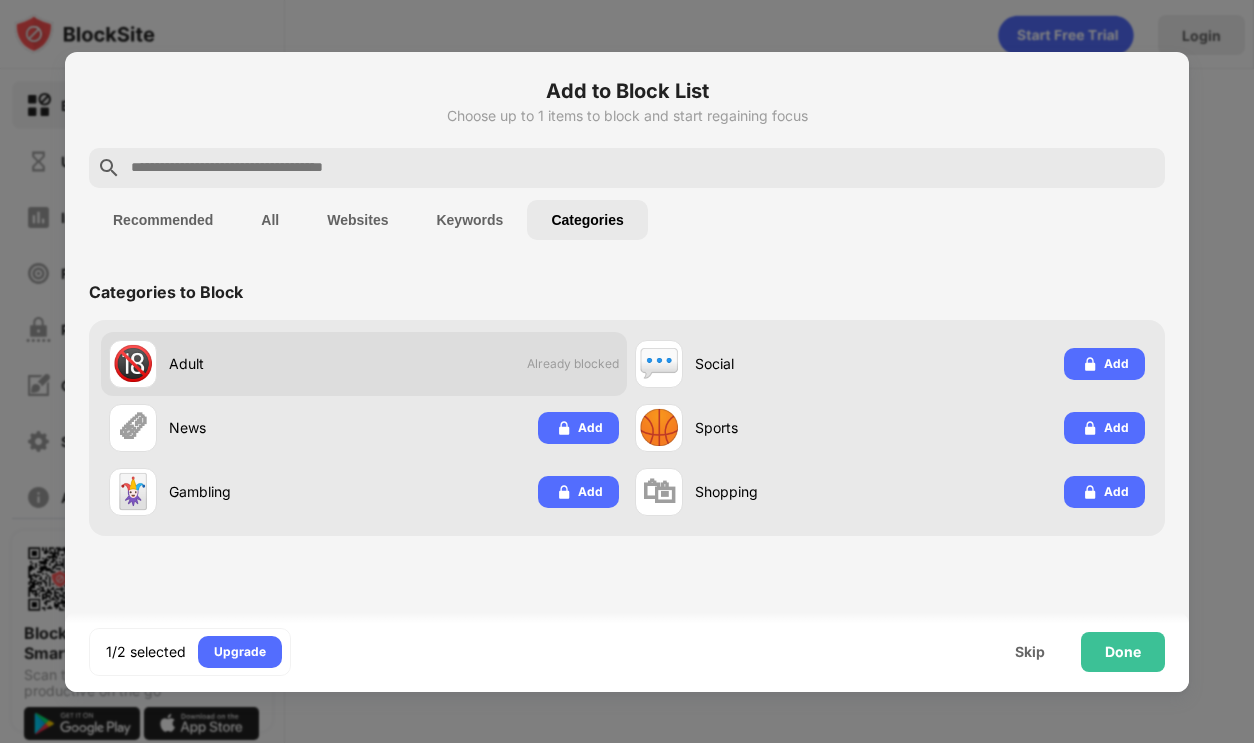 click on "Already blocked" at bounding box center (573, 363) 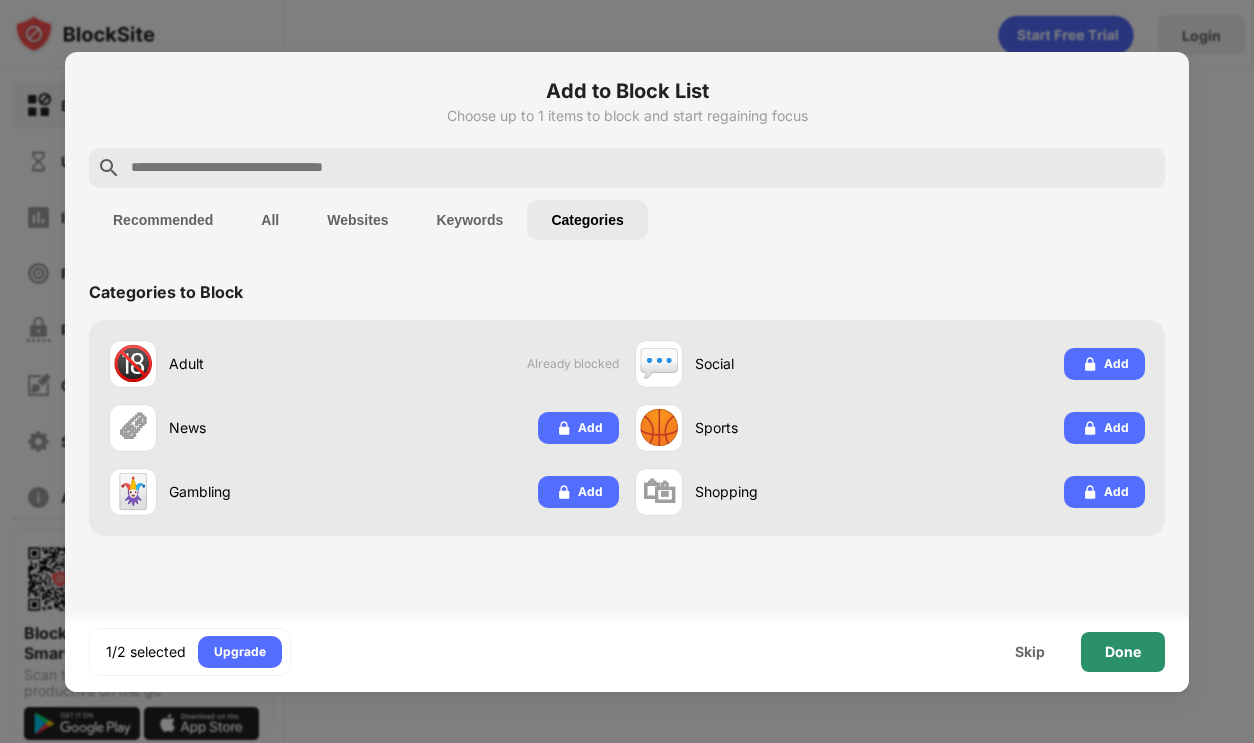 click on "Done" at bounding box center [1123, 652] 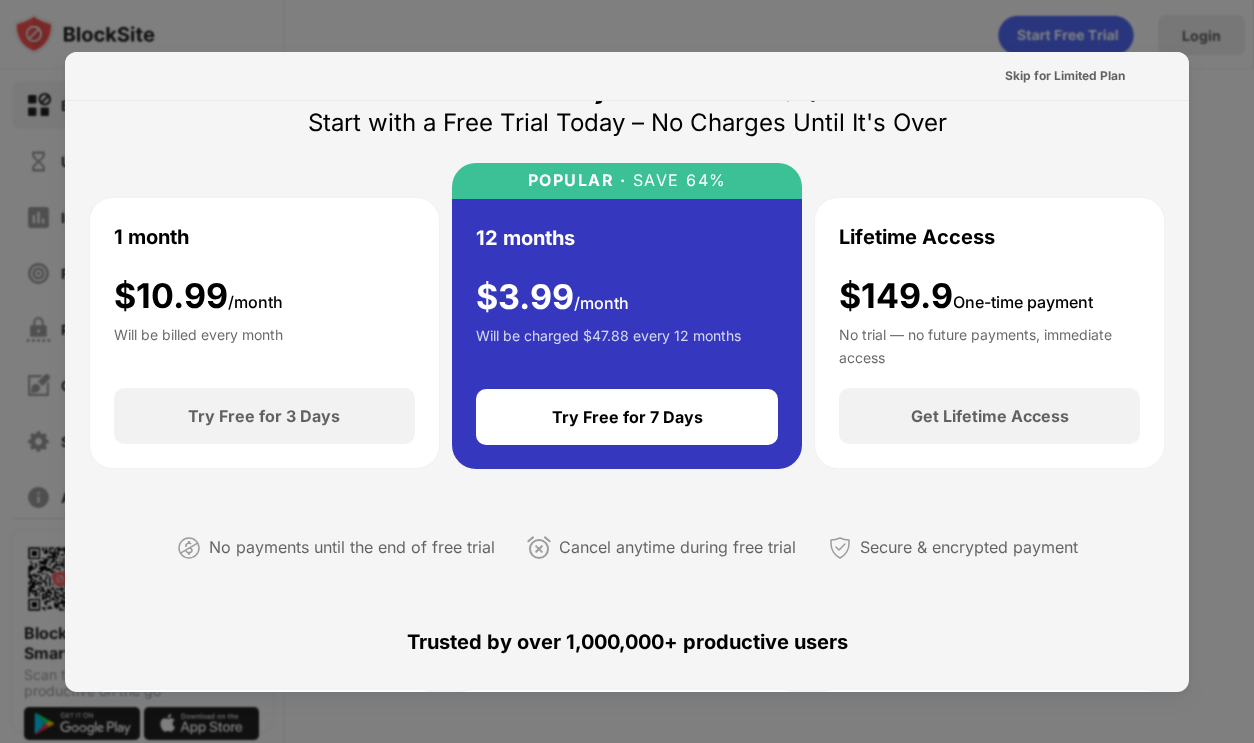 scroll, scrollTop: 0, scrollLeft: 0, axis: both 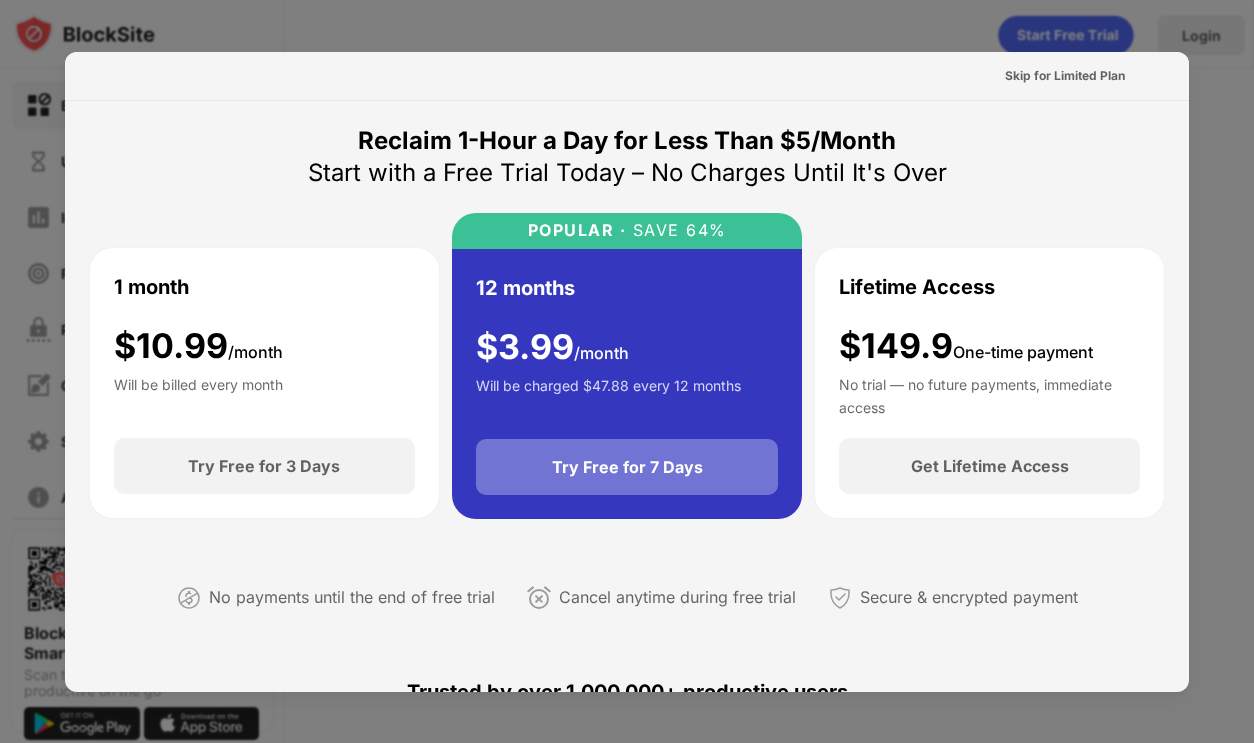 click on "Try Free for 7 Days" at bounding box center (627, 467) 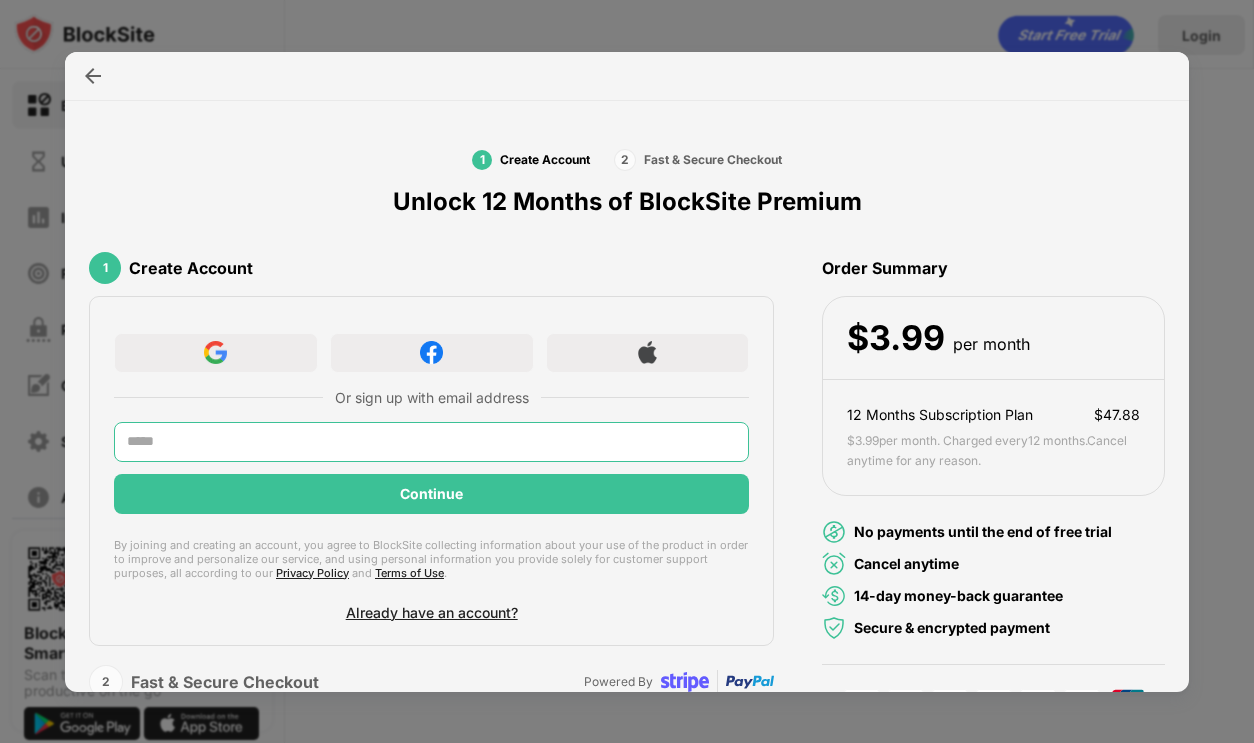 click at bounding box center [431, 442] 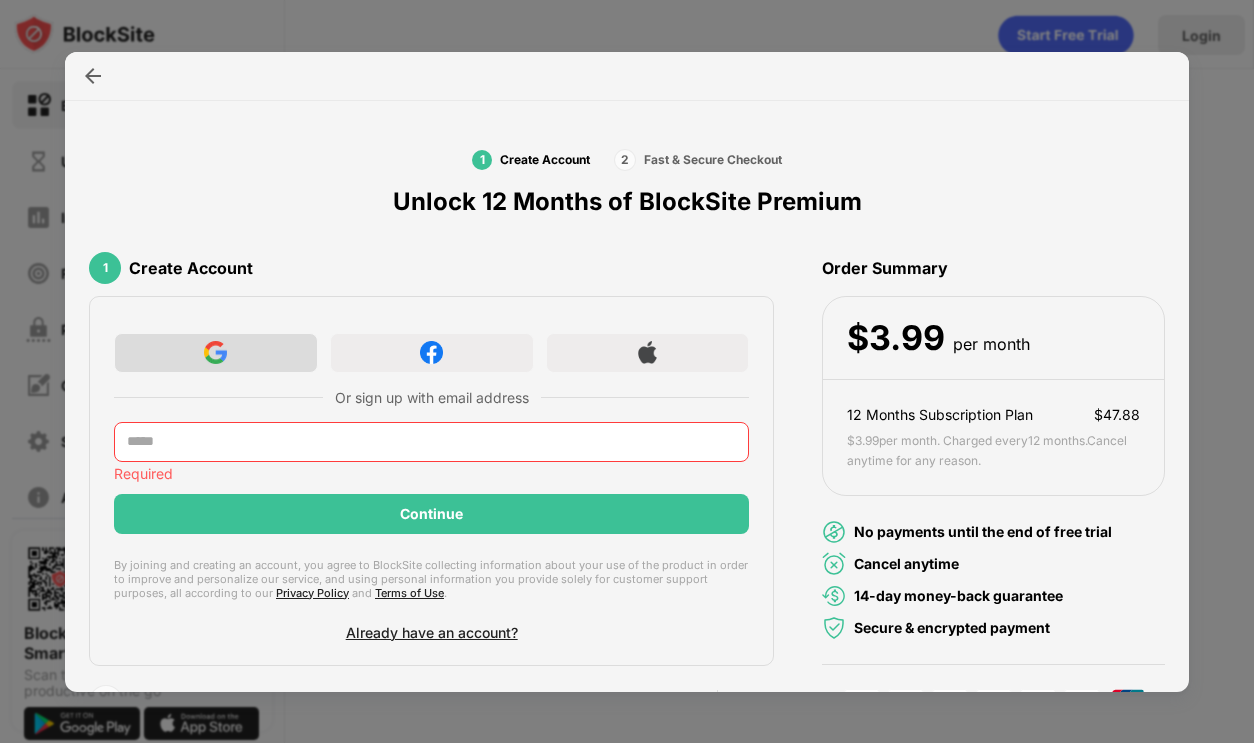 click at bounding box center (216, 353) 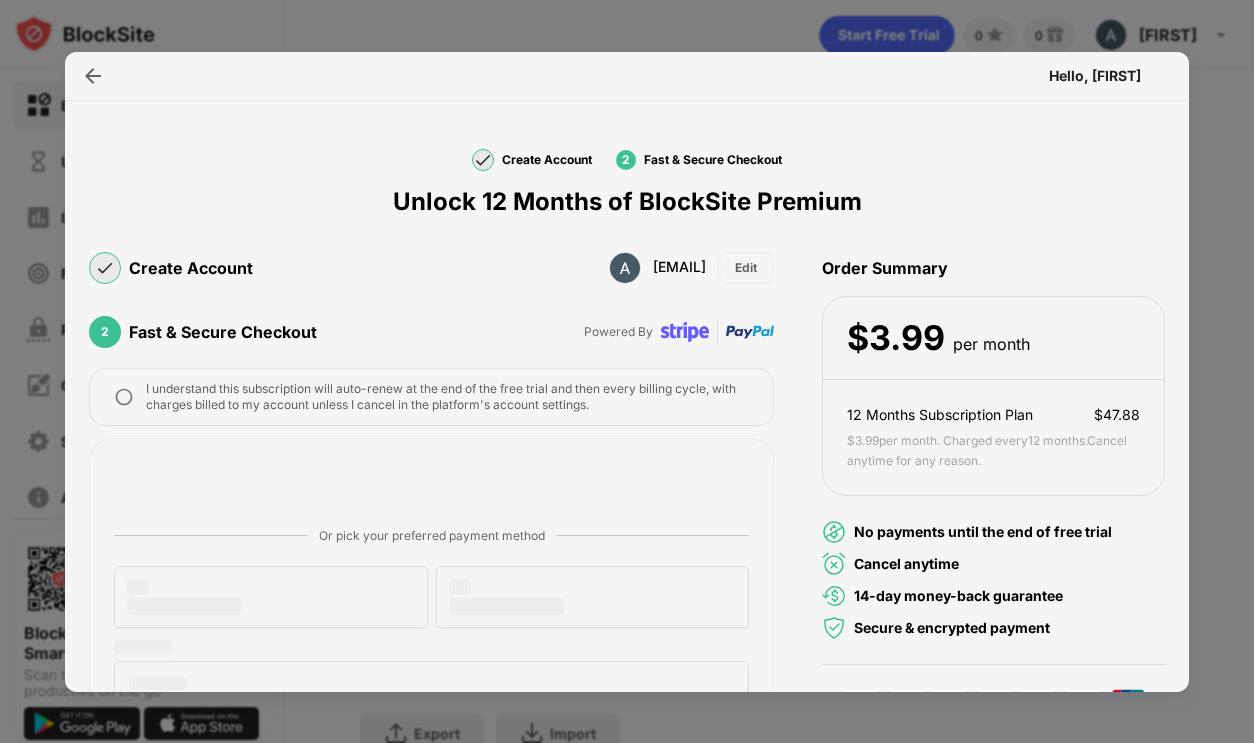 scroll, scrollTop: 0, scrollLeft: 0, axis: both 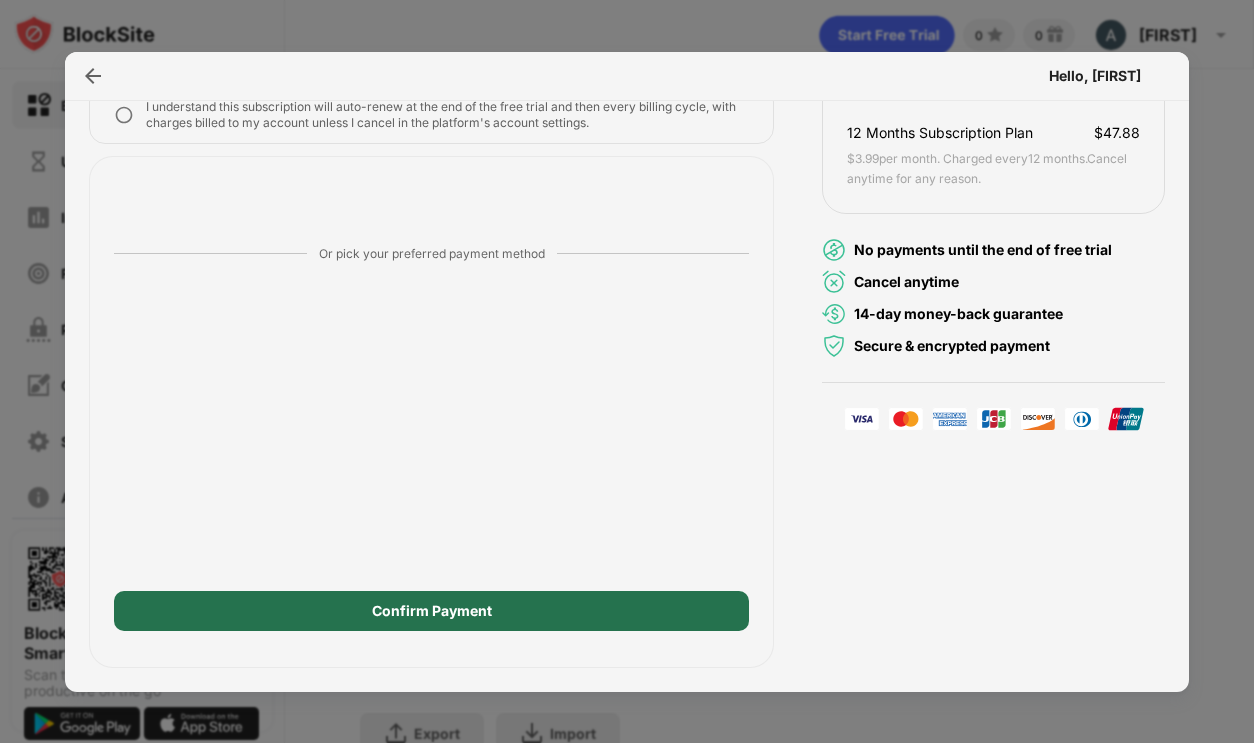 click on "Confirm Payment" at bounding box center [431, 611] 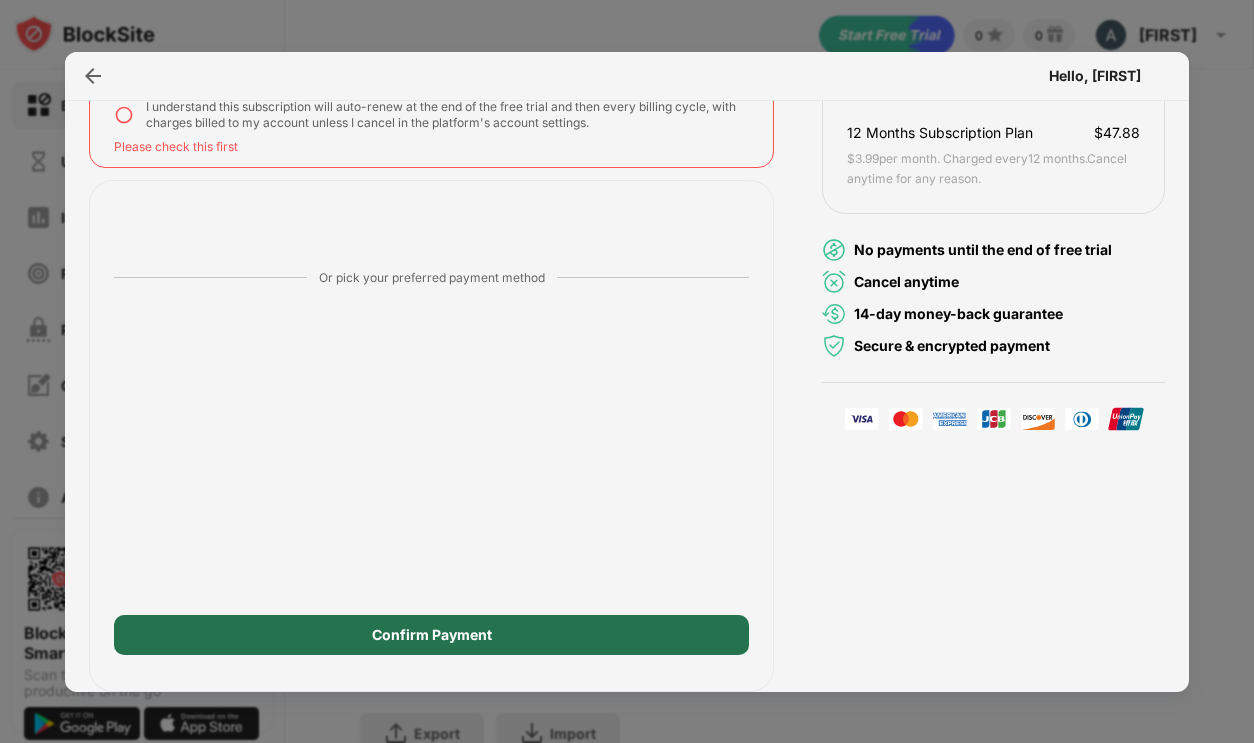 click on "Confirm Payment" at bounding box center (431, 635) 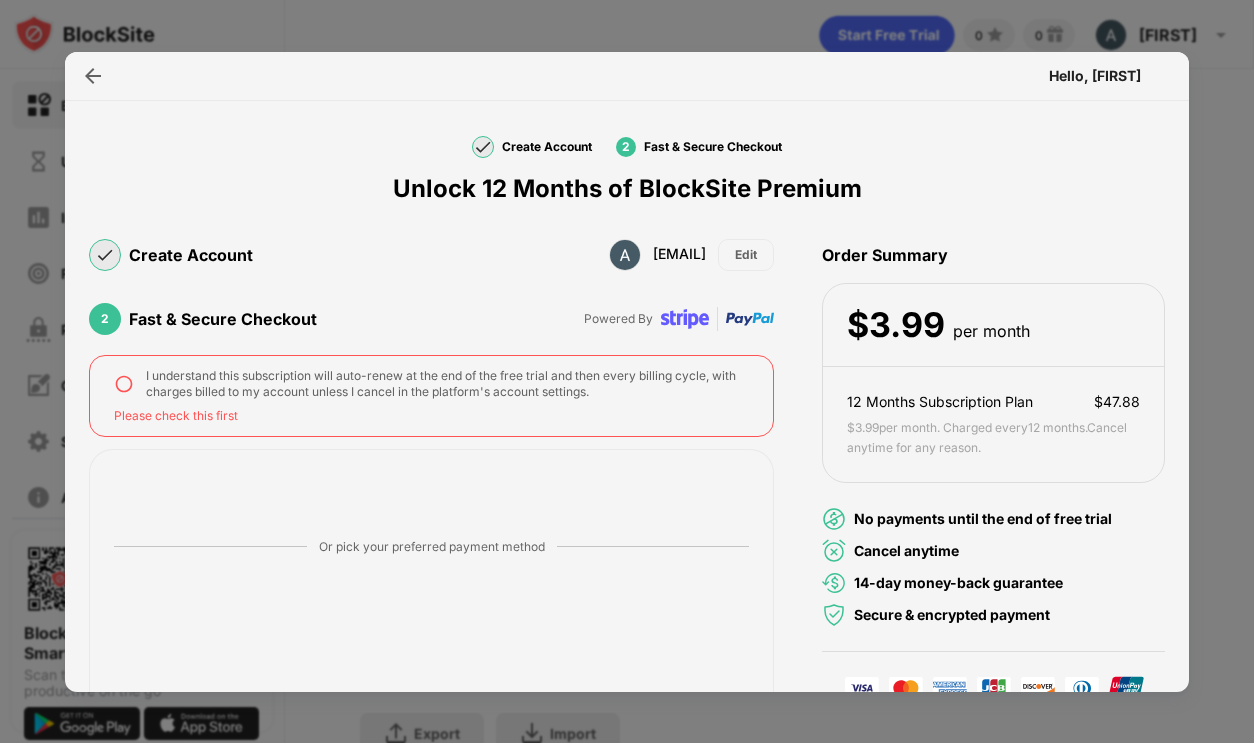 scroll, scrollTop: 0, scrollLeft: 0, axis: both 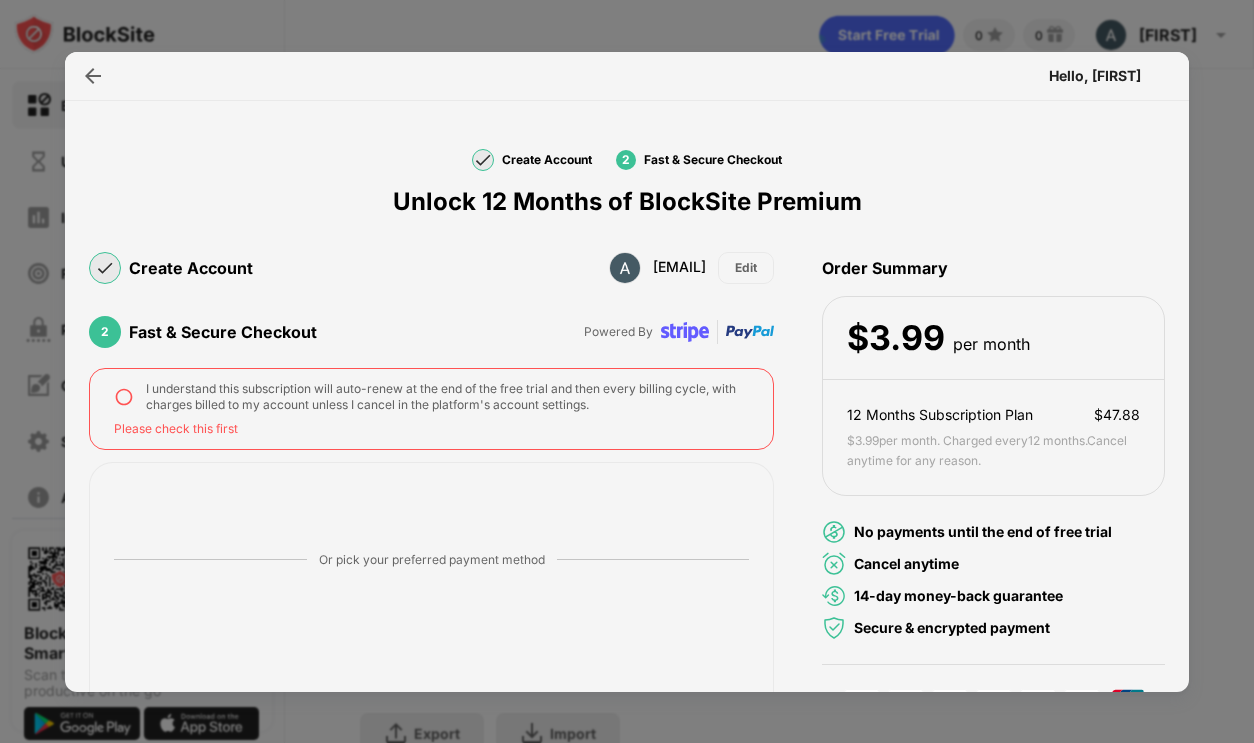 click at bounding box center (124, 397) 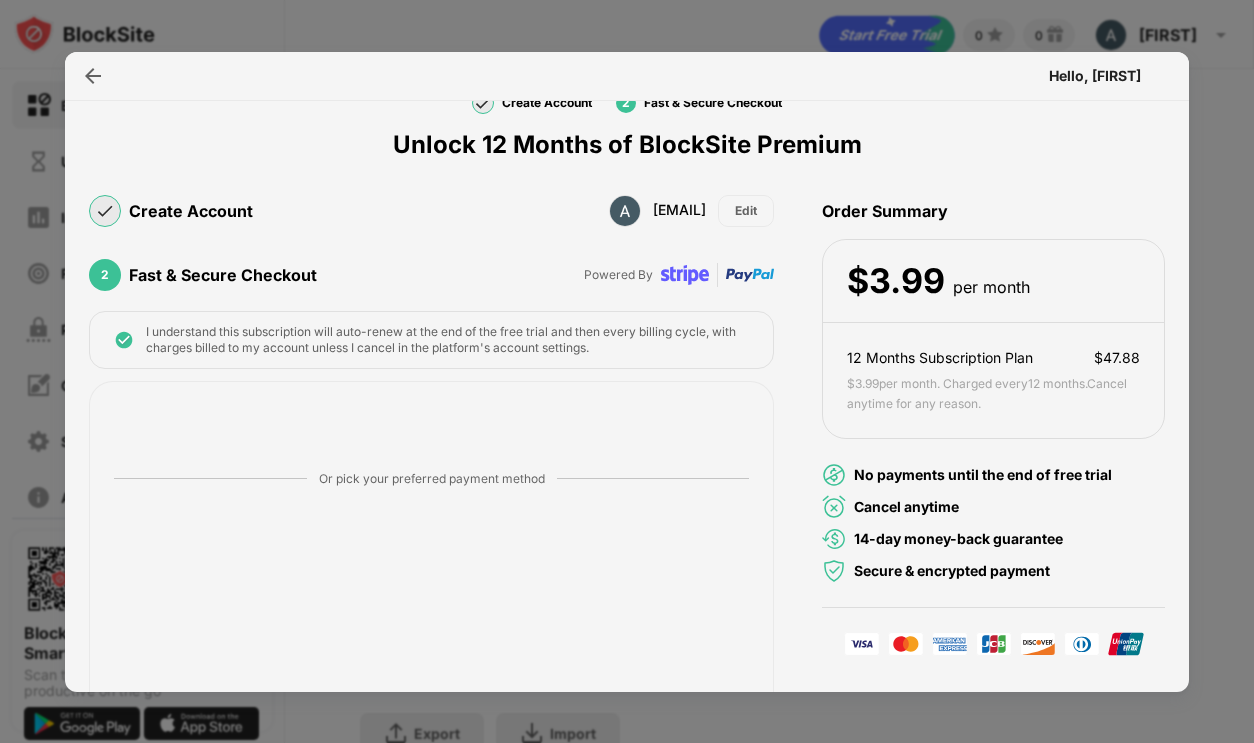scroll, scrollTop: 282, scrollLeft: 0, axis: vertical 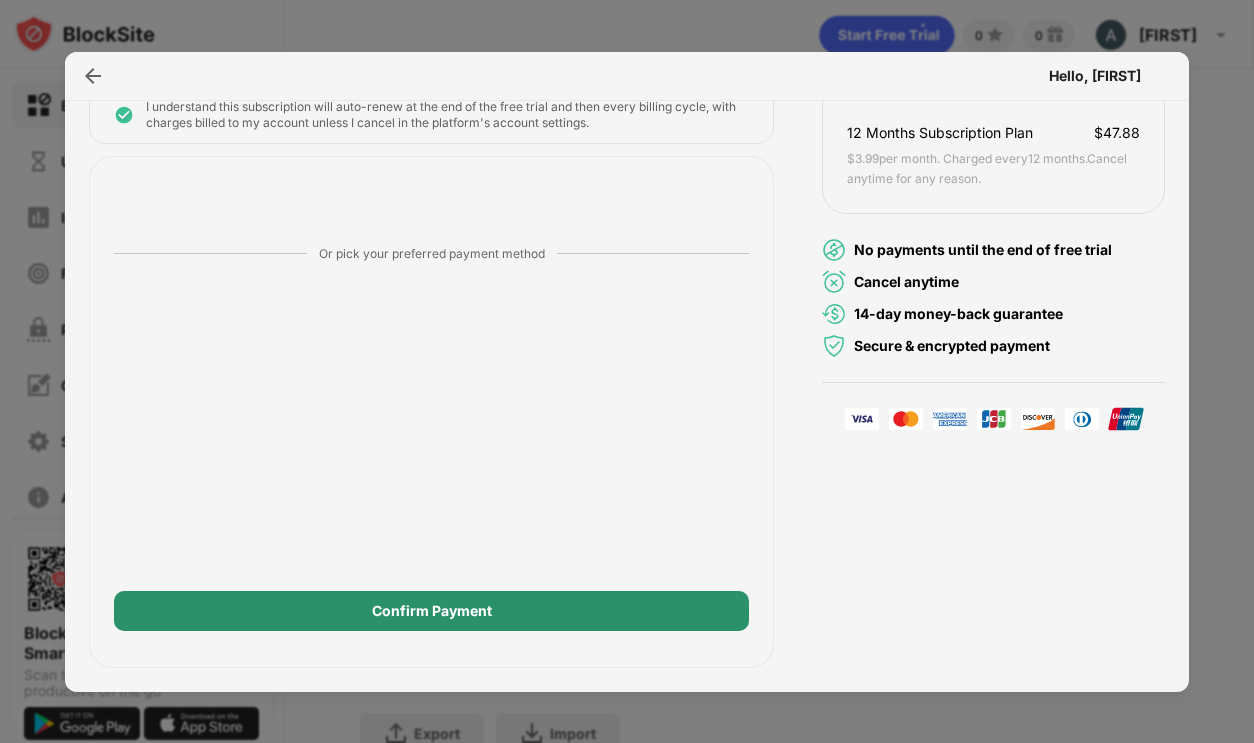 click on "Confirm Payment" at bounding box center (431, 611) 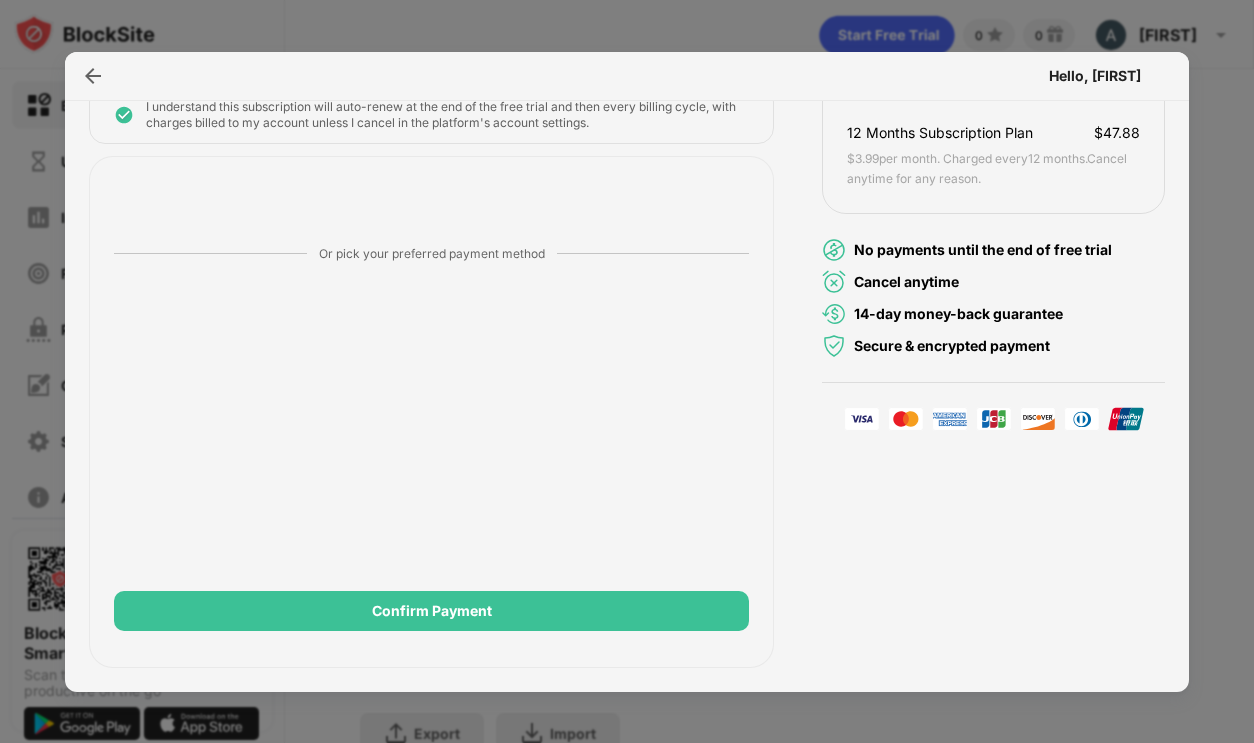 scroll, scrollTop: 0, scrollLeft: 0, axis: both 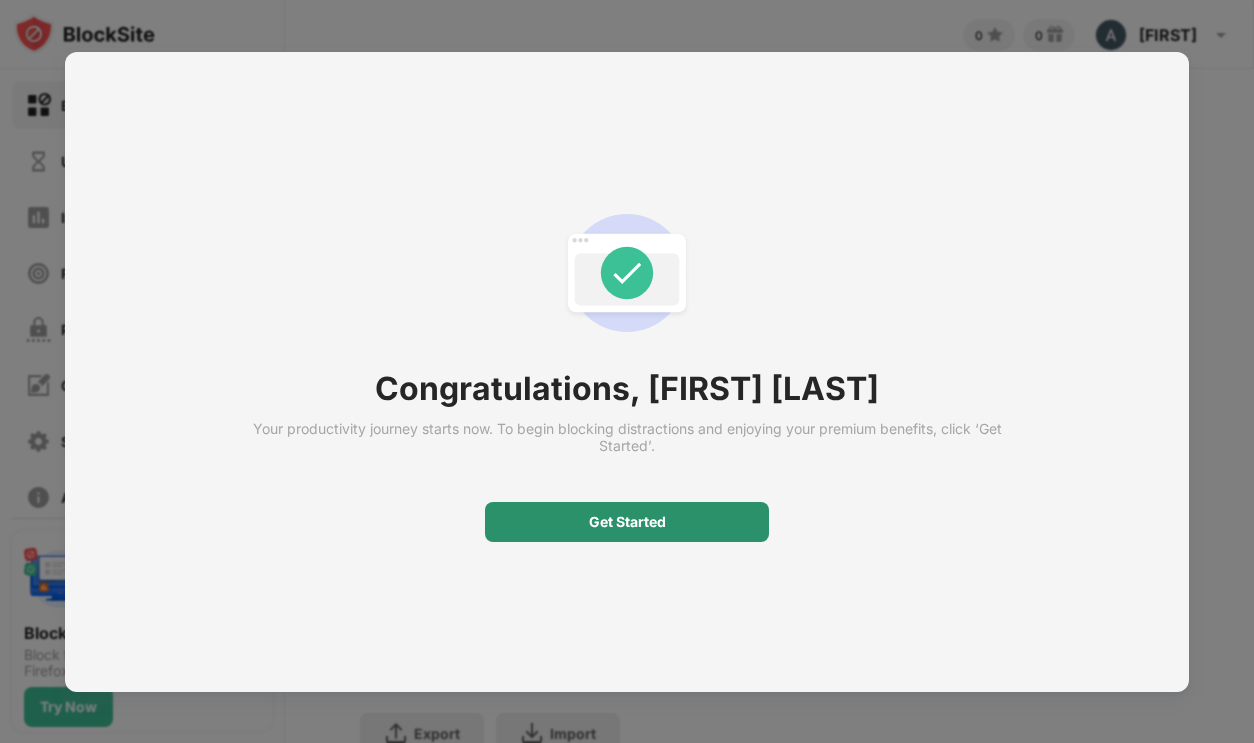click on "Get Started" at bounding box center (627, 522) 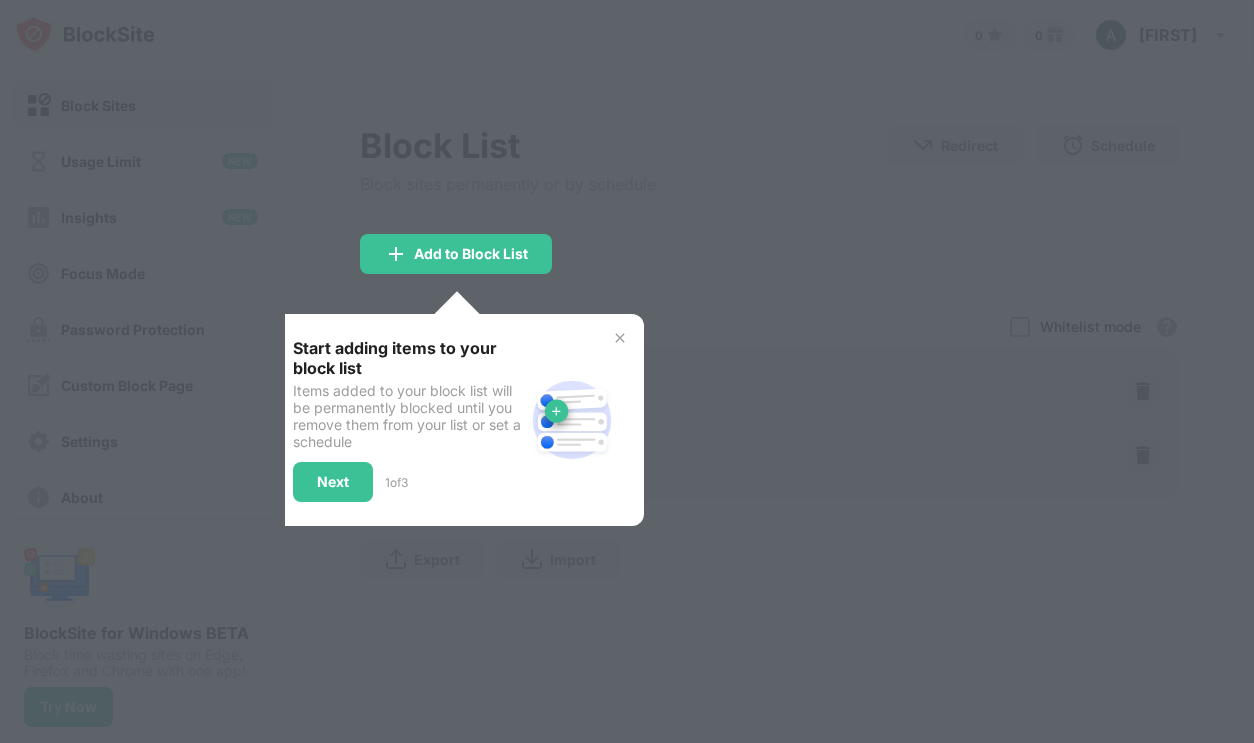 click at bounding box center (620, 338) 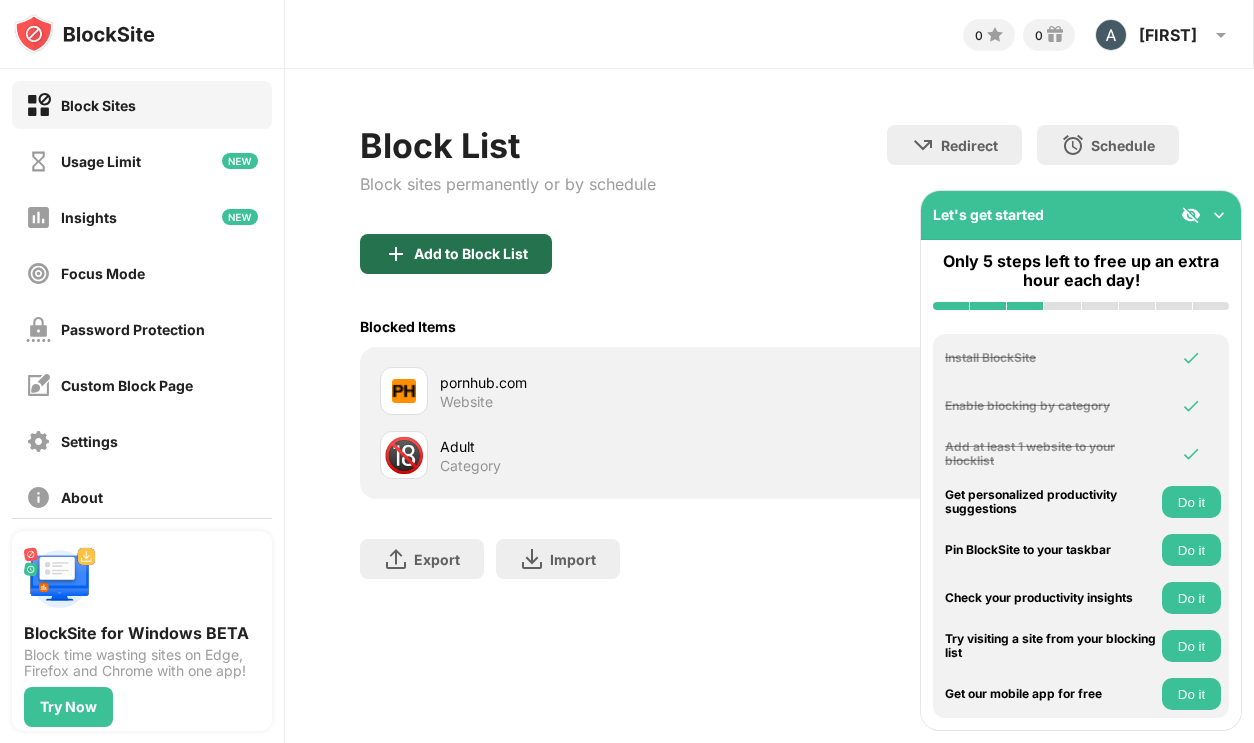 click on "Add to Block List" at bounding box center [471, 254] 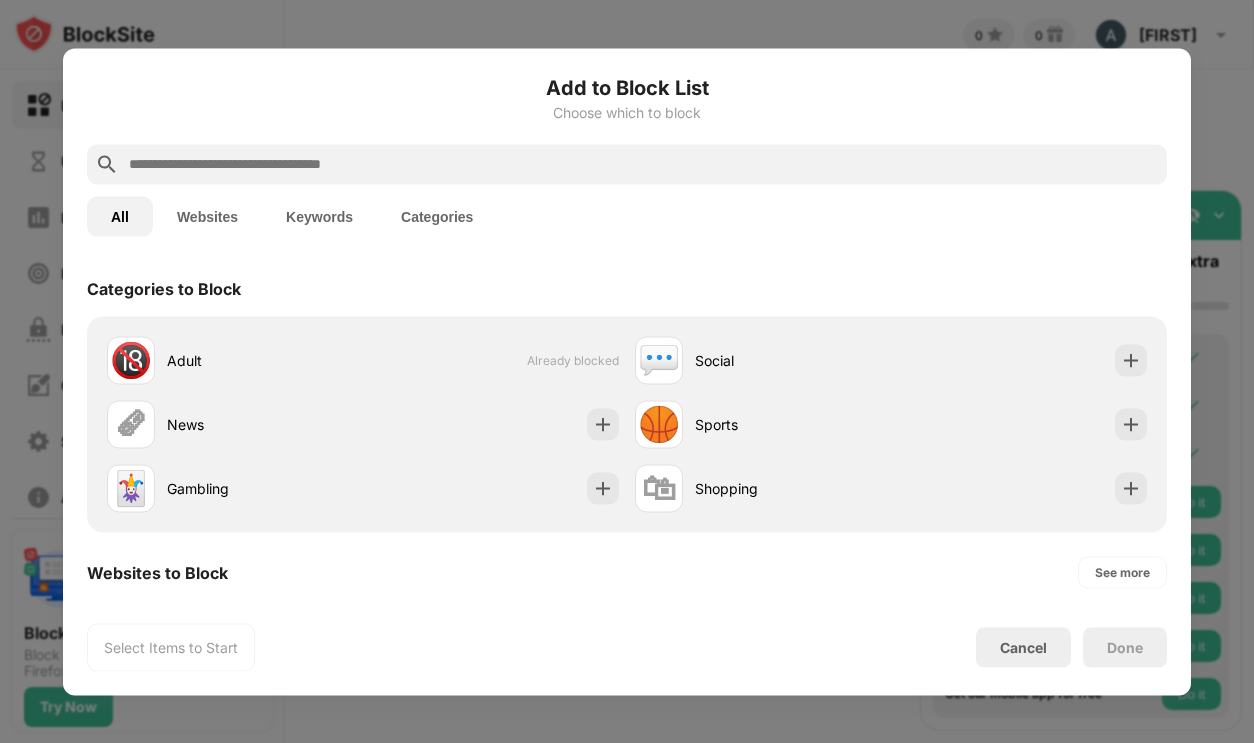 click at bounding box center (643, 164) 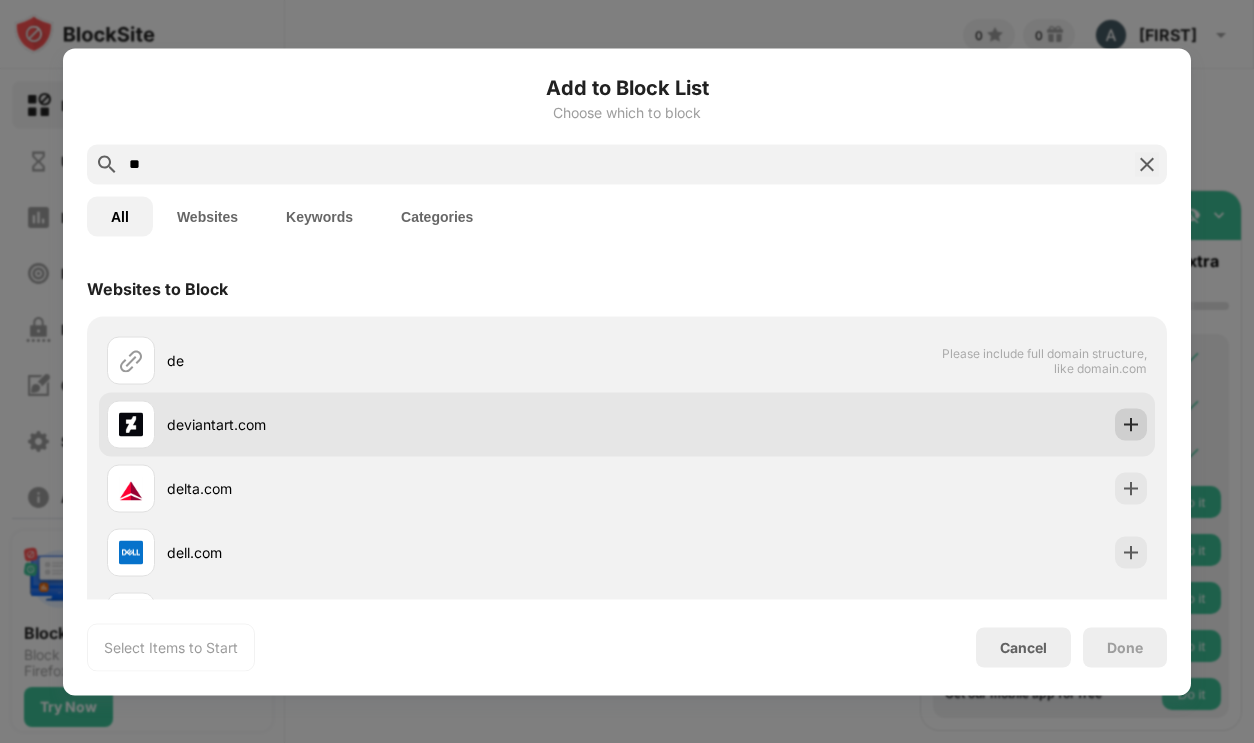 click at bounding box center (1131, 424) 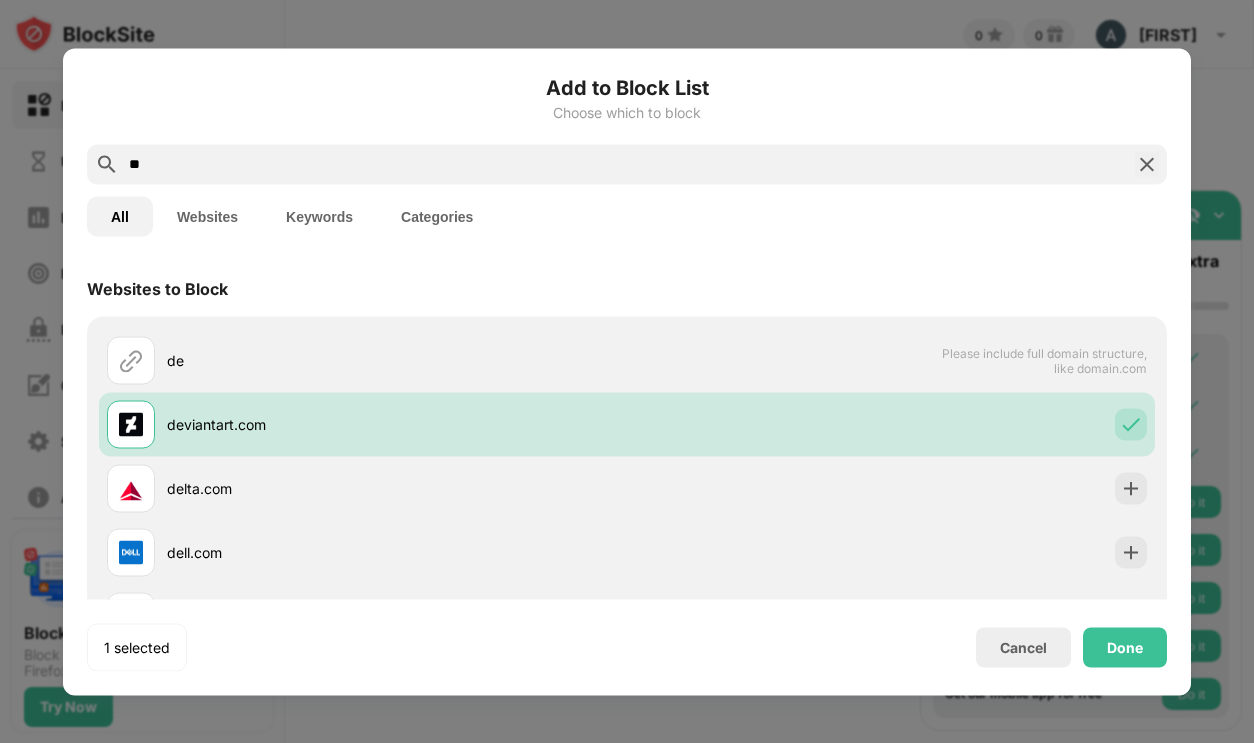 click on "**" at bounding box center [627, 164] 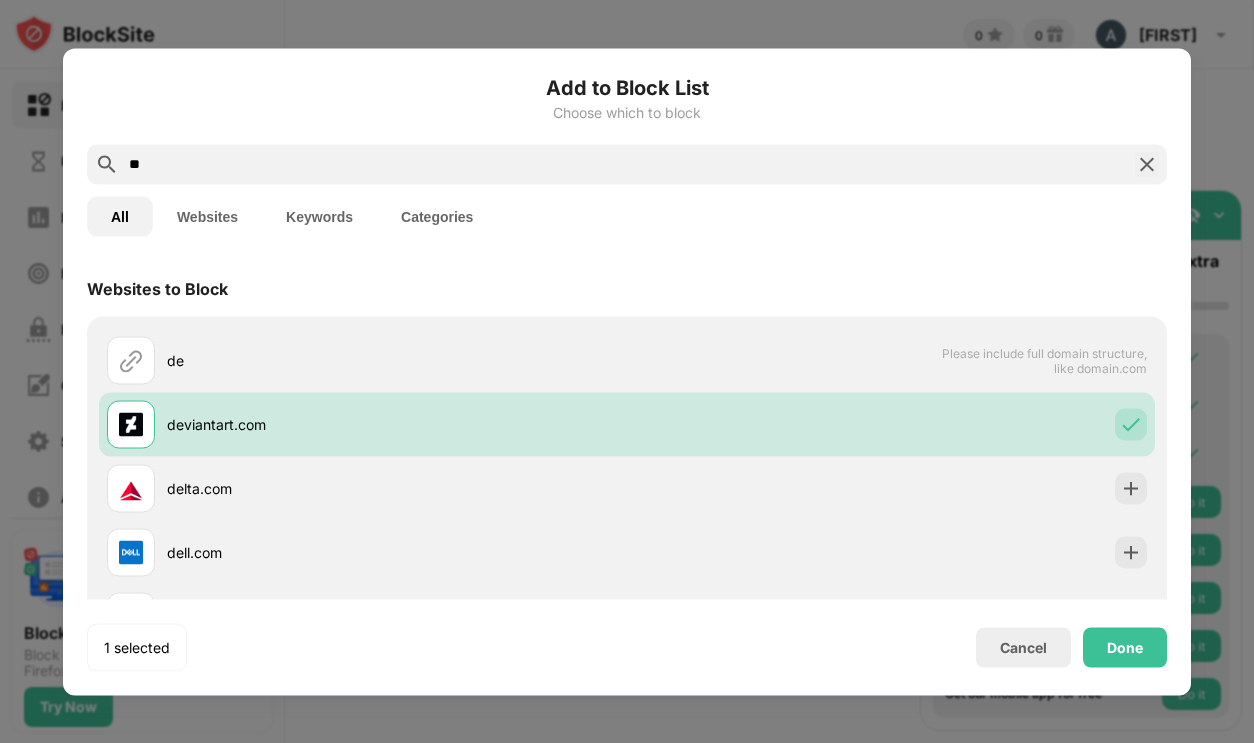type on "*" 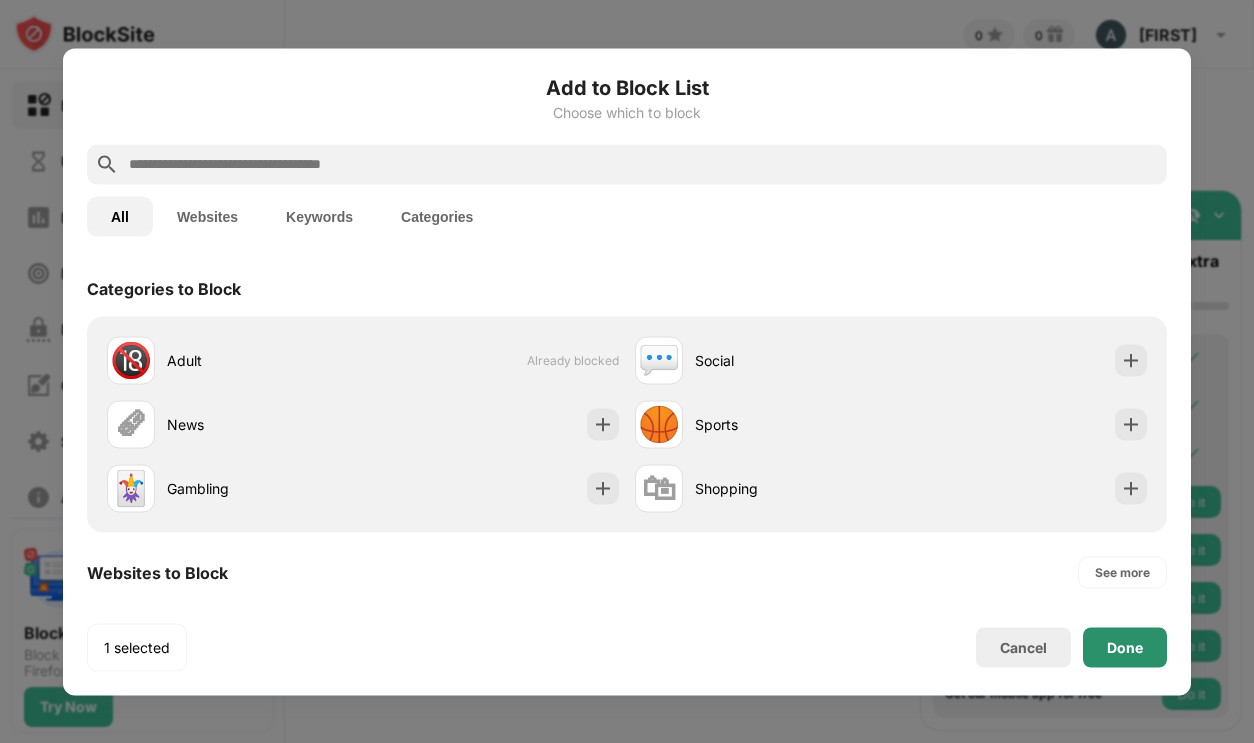 type 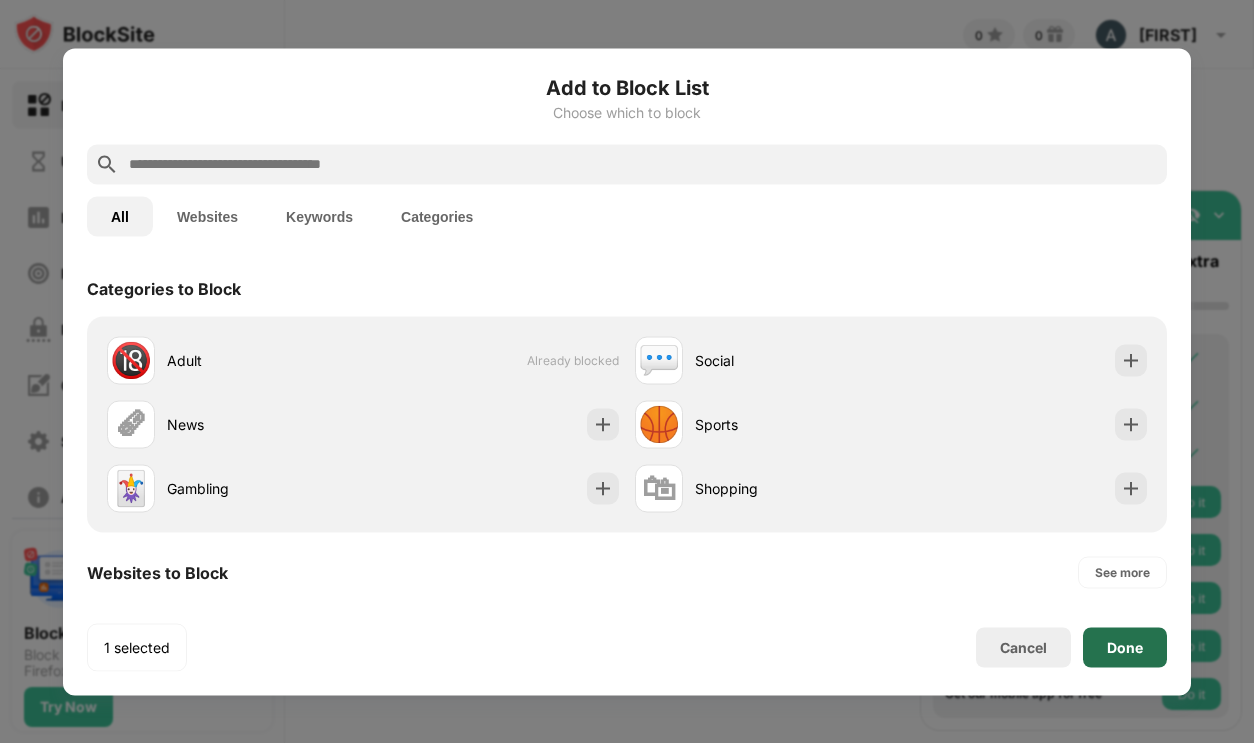 click on "Done" at bounding box center [1125, 647] 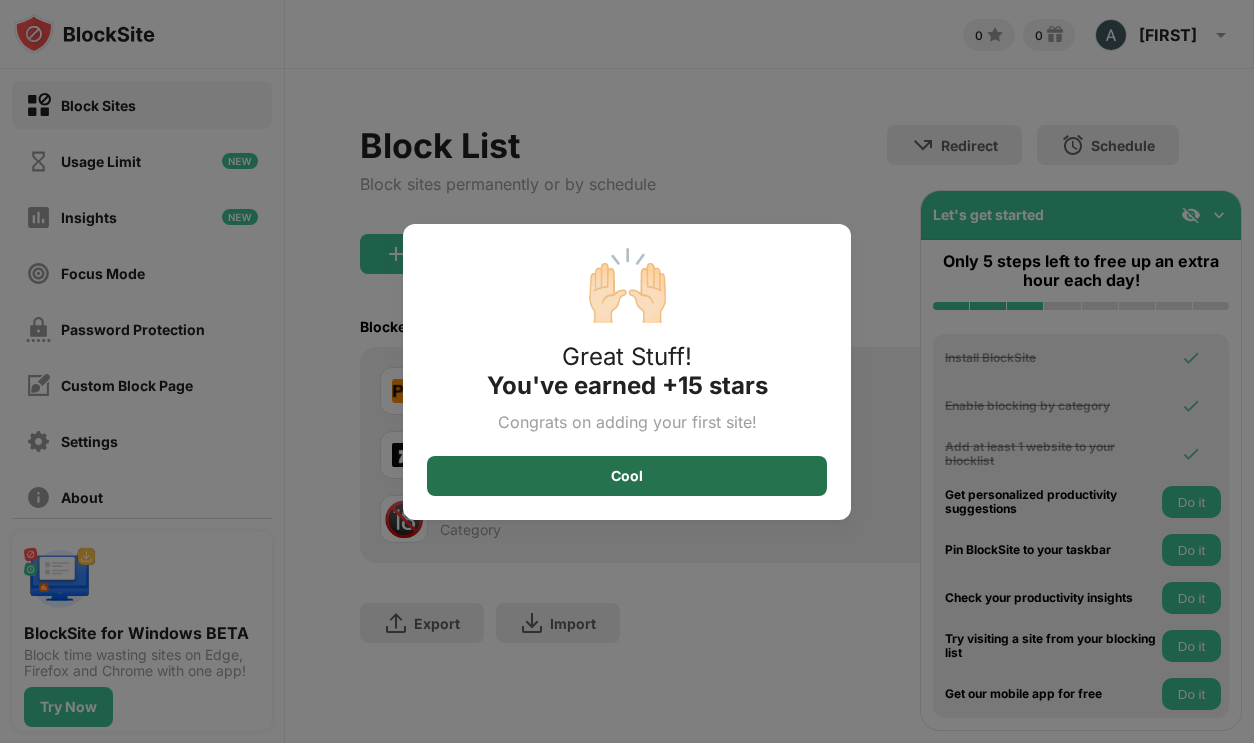 click on "Cool" at bounding box center (627, 476) 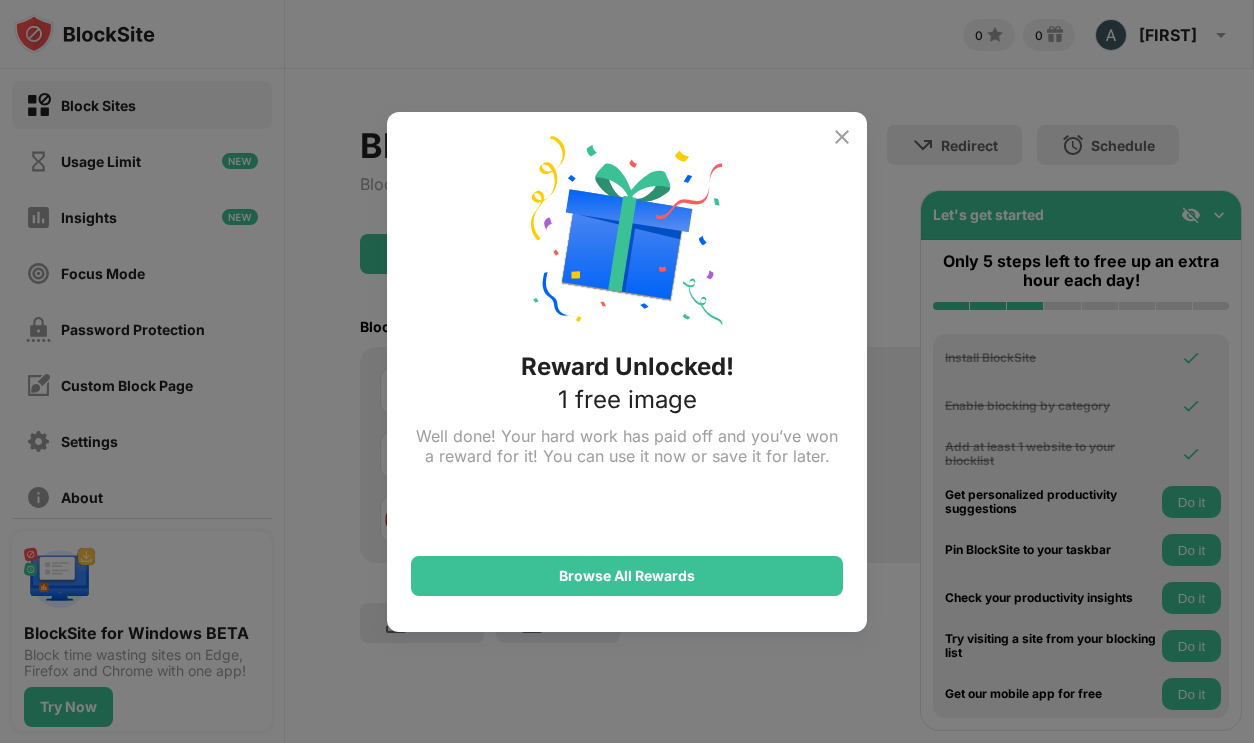 drag, startPoint x: 830, startPoint y: 136, endPoint x: 826, endPoint y: 146, distance: 10.770329 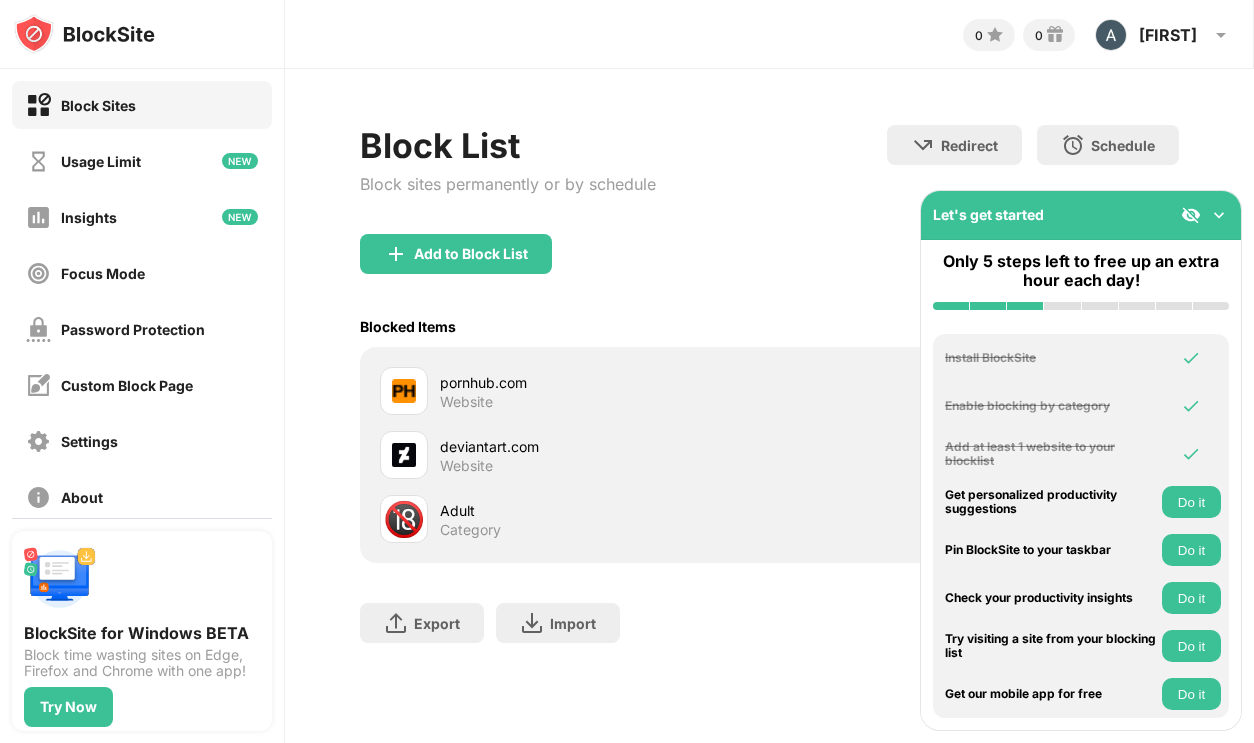 click on "pornhub.com Website" at bounding box center [574, 391] 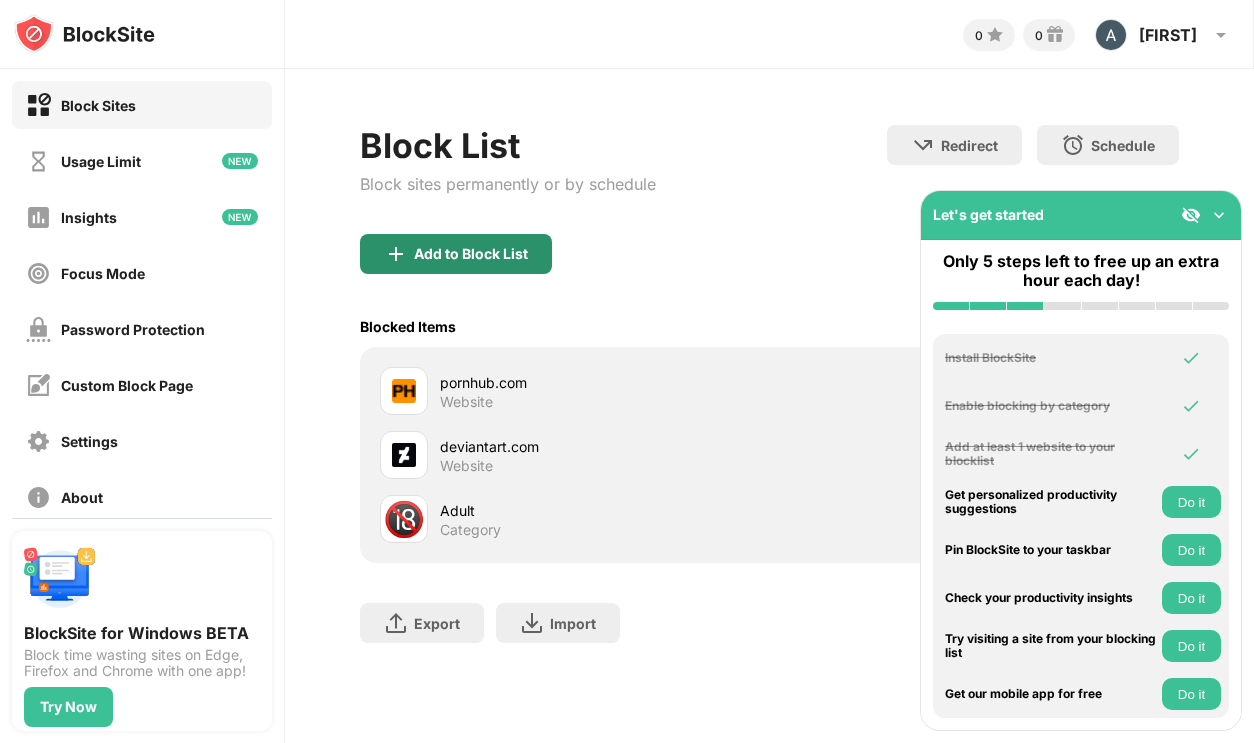 click on "Add to Block List" at bounding box center (471, 254) 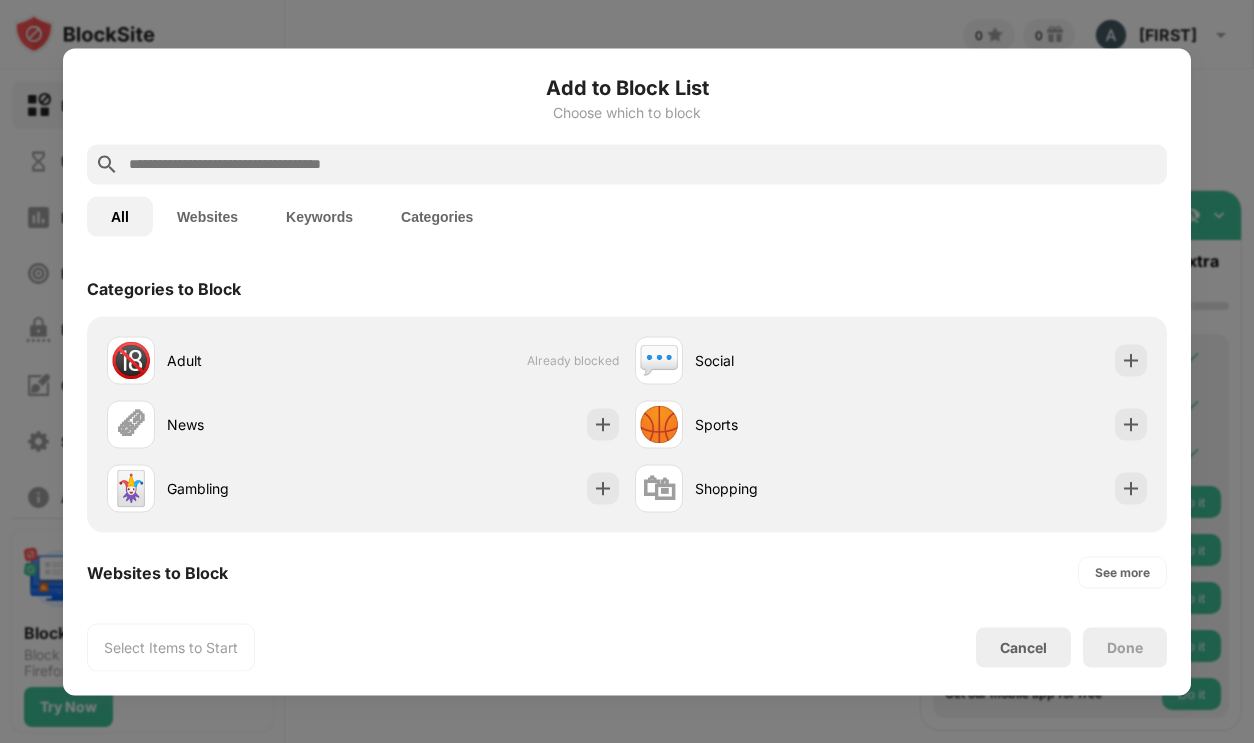 click on "Websites" at bounding box center (207, 216) 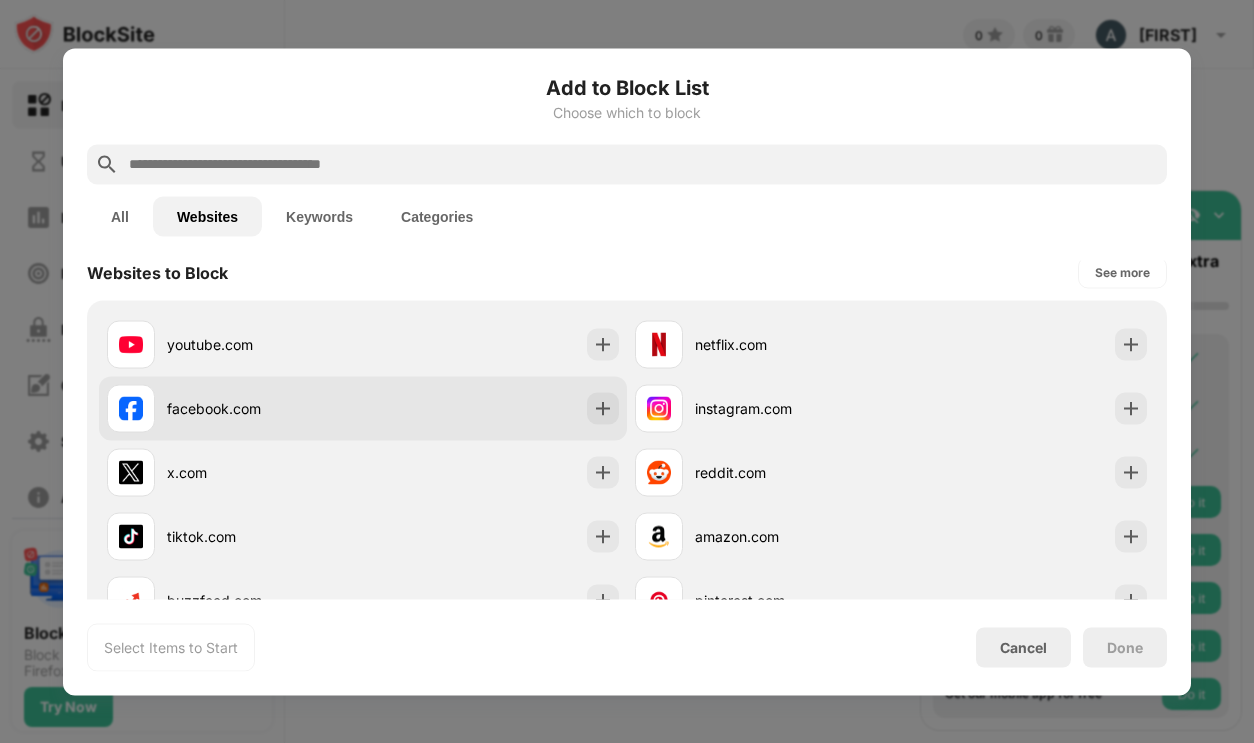 scroll, scrollTop: 0, scrollLeft: 0, axis: both 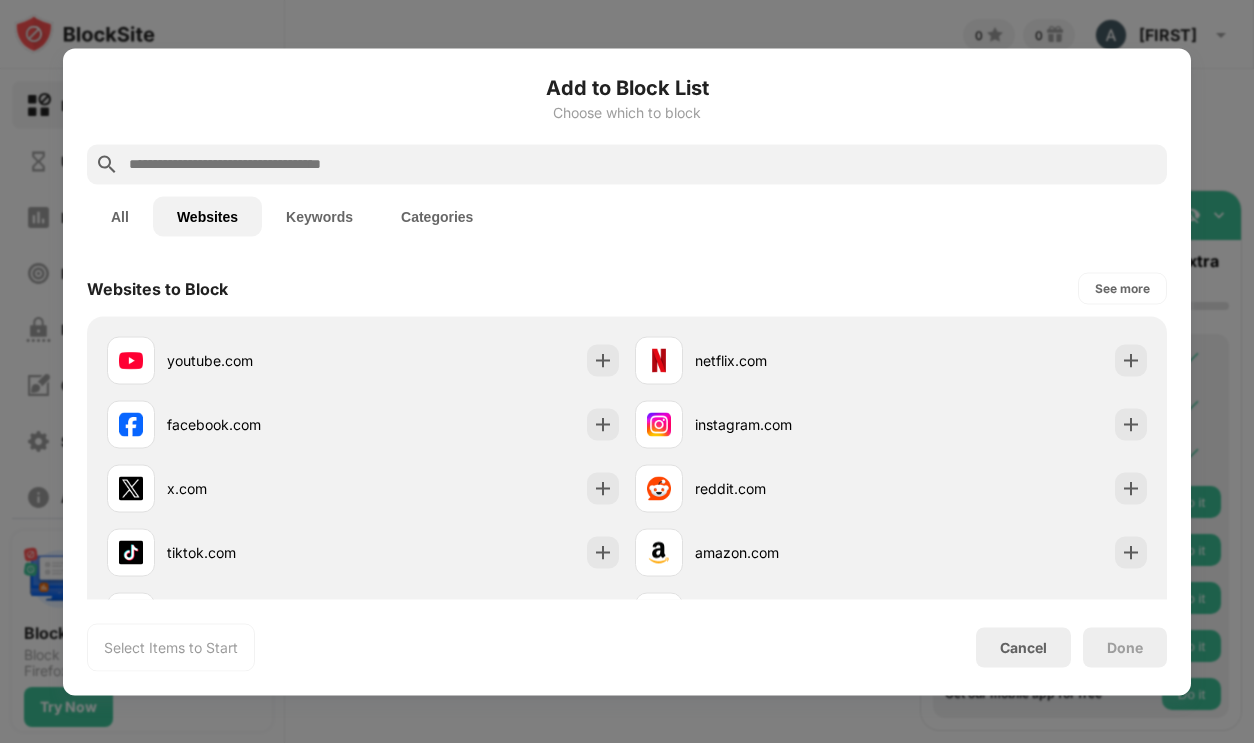 drag, startPoint x: 303, startPoint y: 156, endPoint x: 300, endPoint y: 139, distance: 17.262676 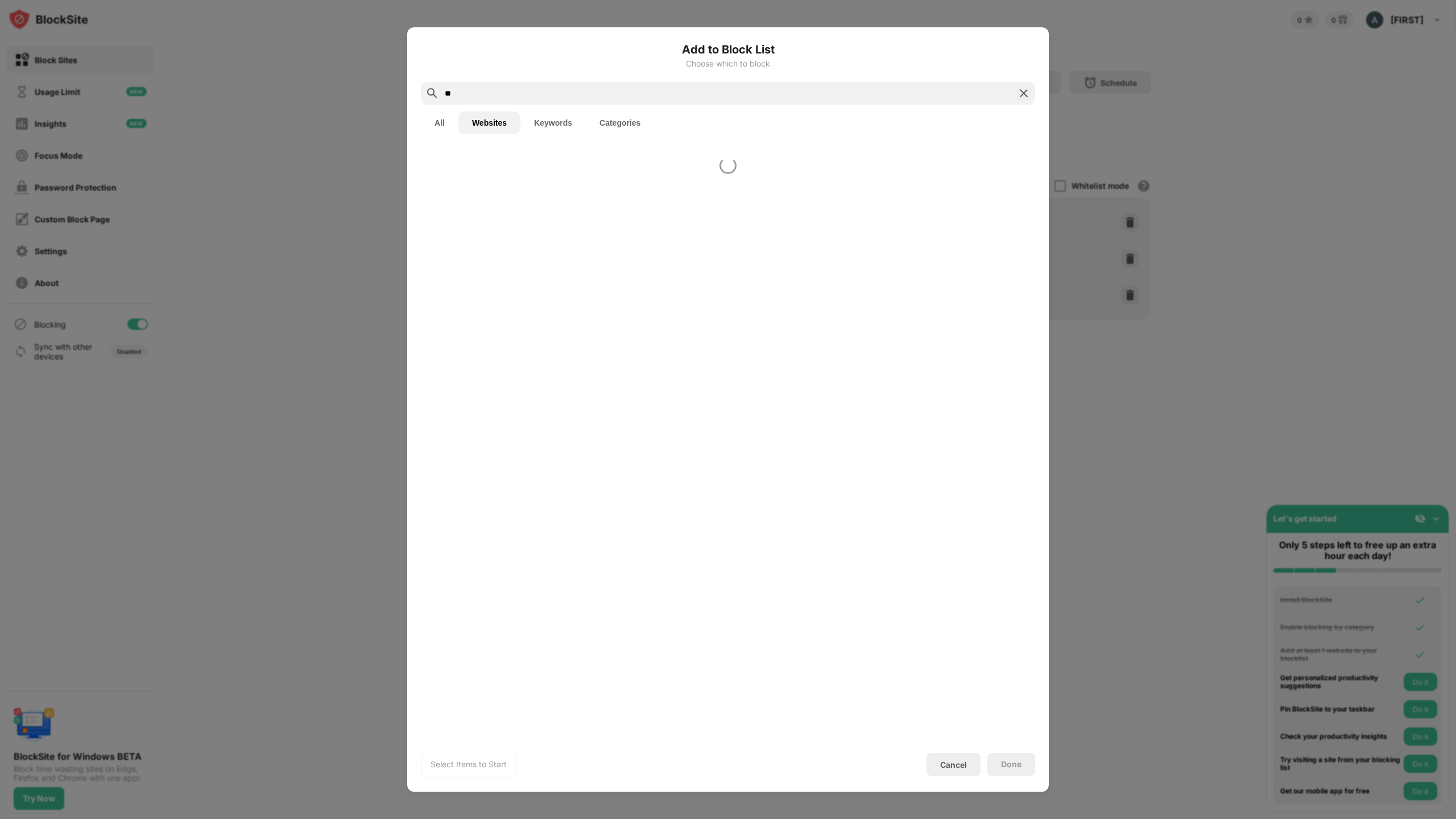type on "*" 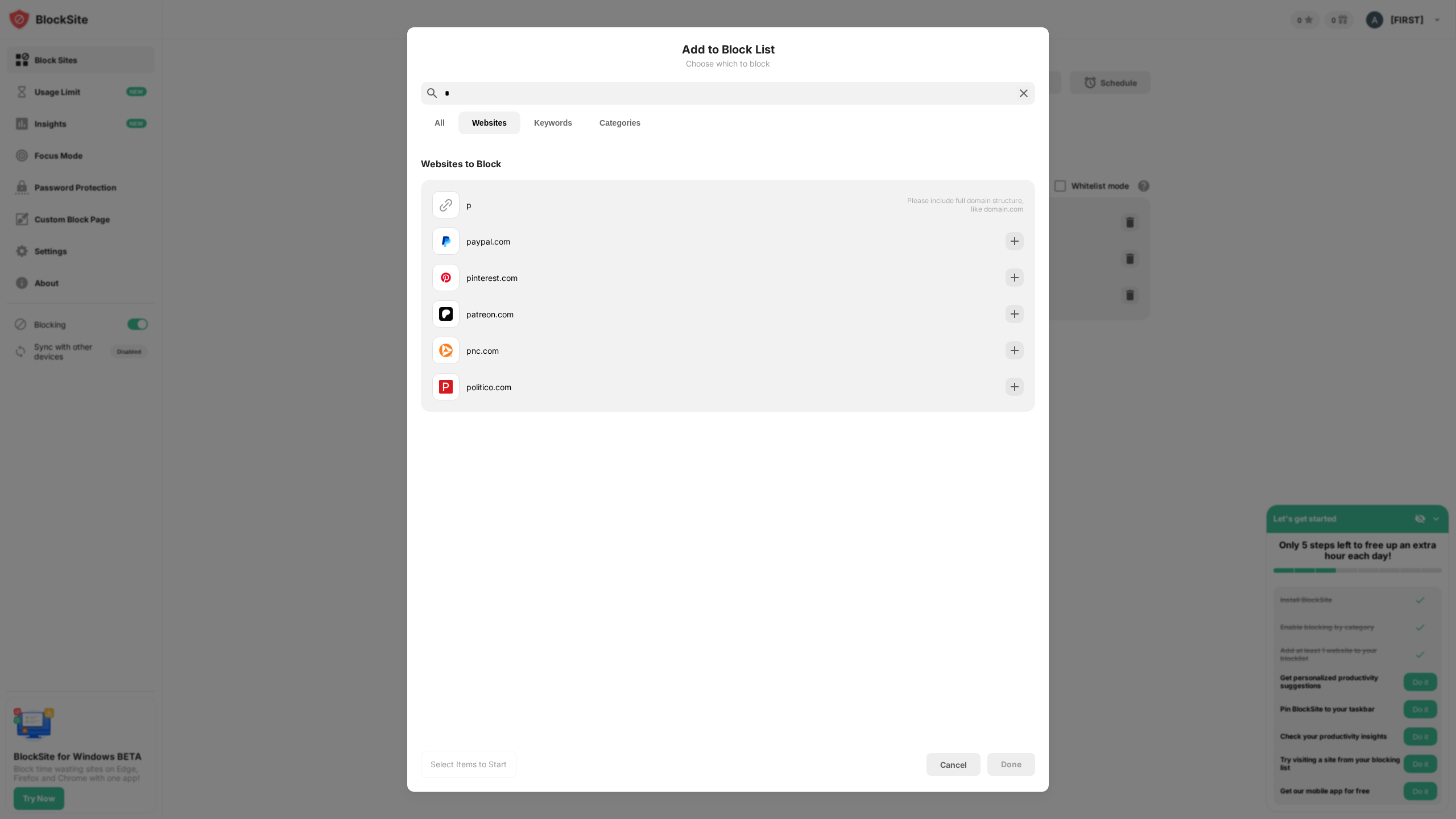 type 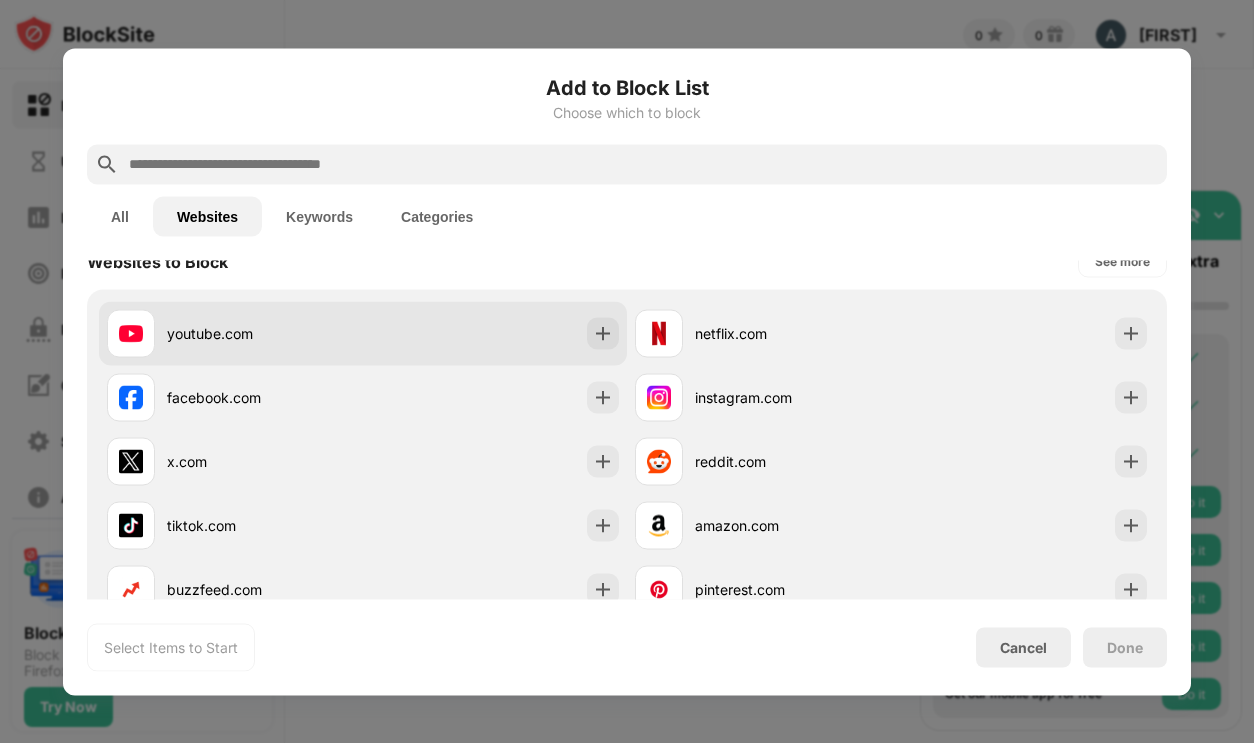 scroll, scrollTop: 0, scrollLeft: 0, axis: both 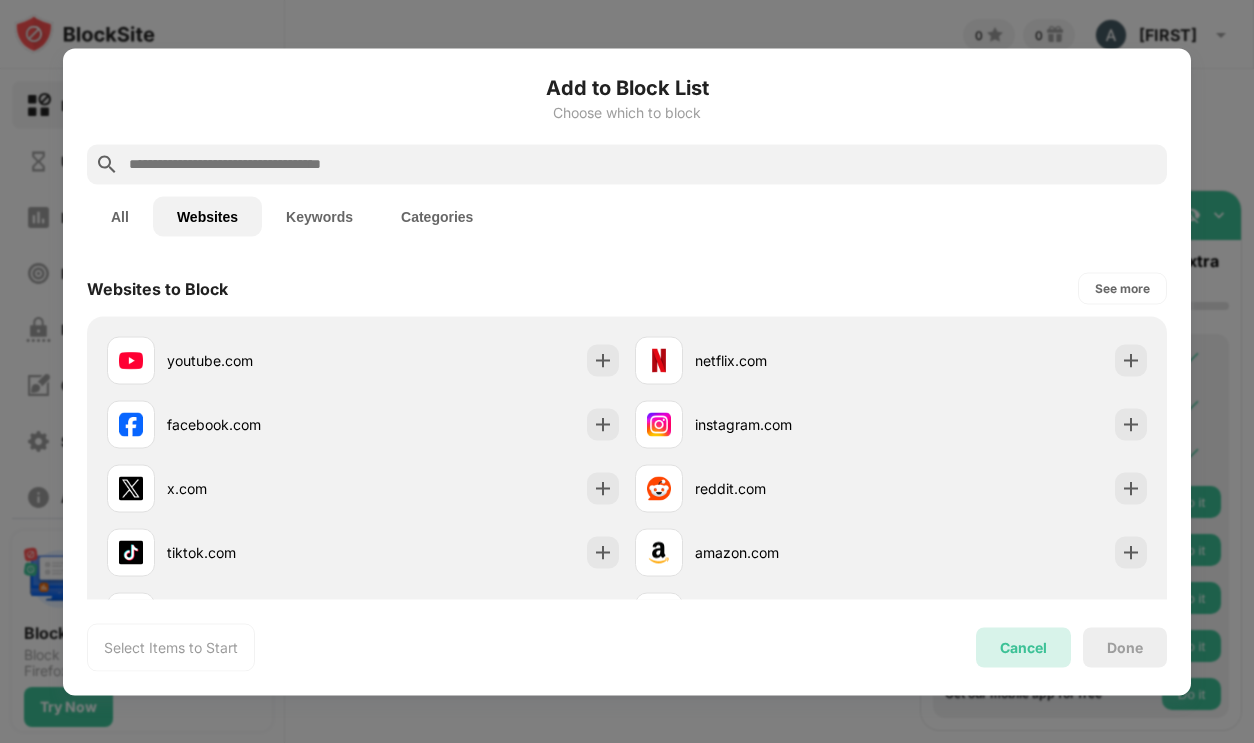 click on "Cancel" at bounding box center (1023, 647) 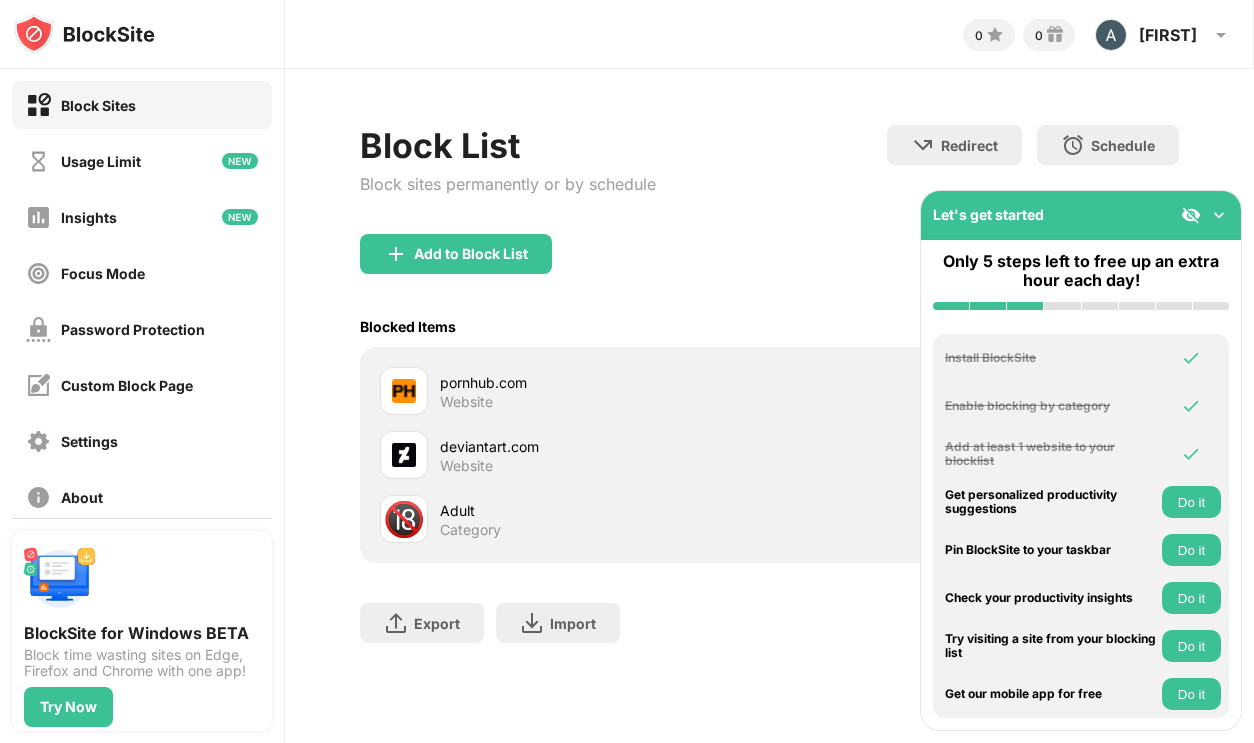 drag, startPoint x: 478, startPoint y: 397, endPoint x: 594, endPoint y: 332, distance: 132.96992 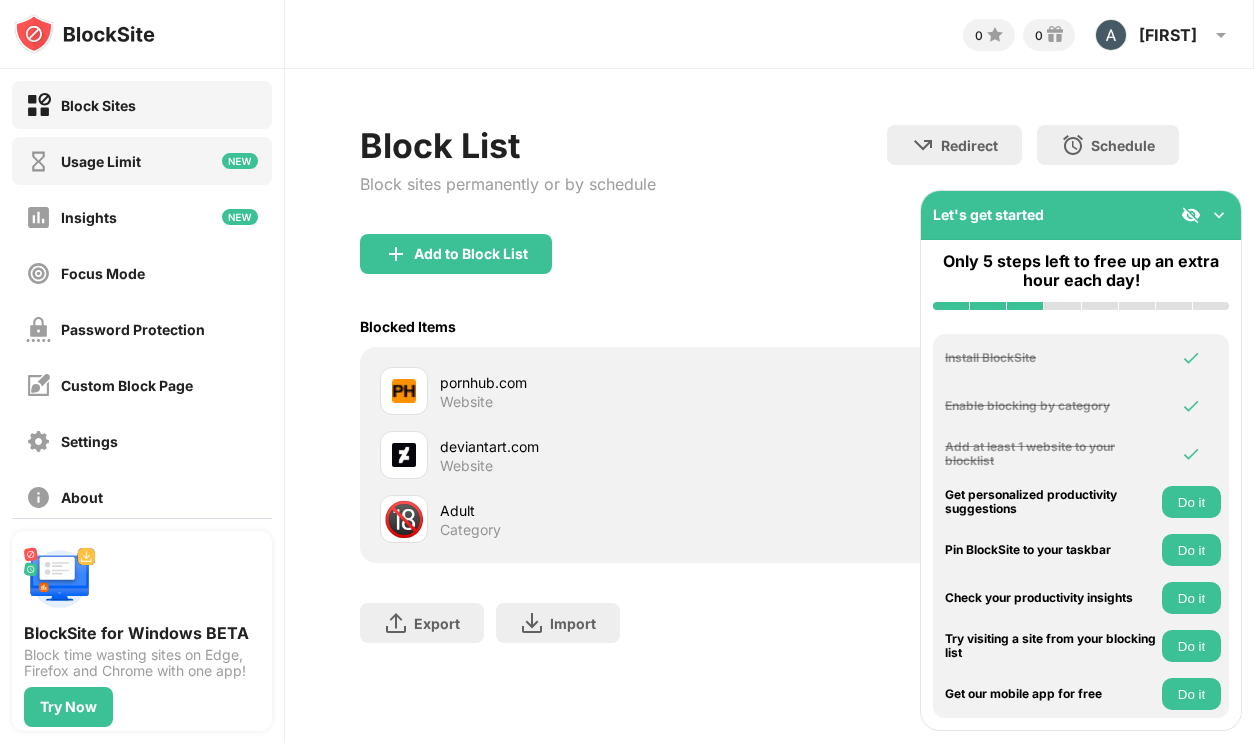 click on "Usage Limit" at bounding box center [142, 161] 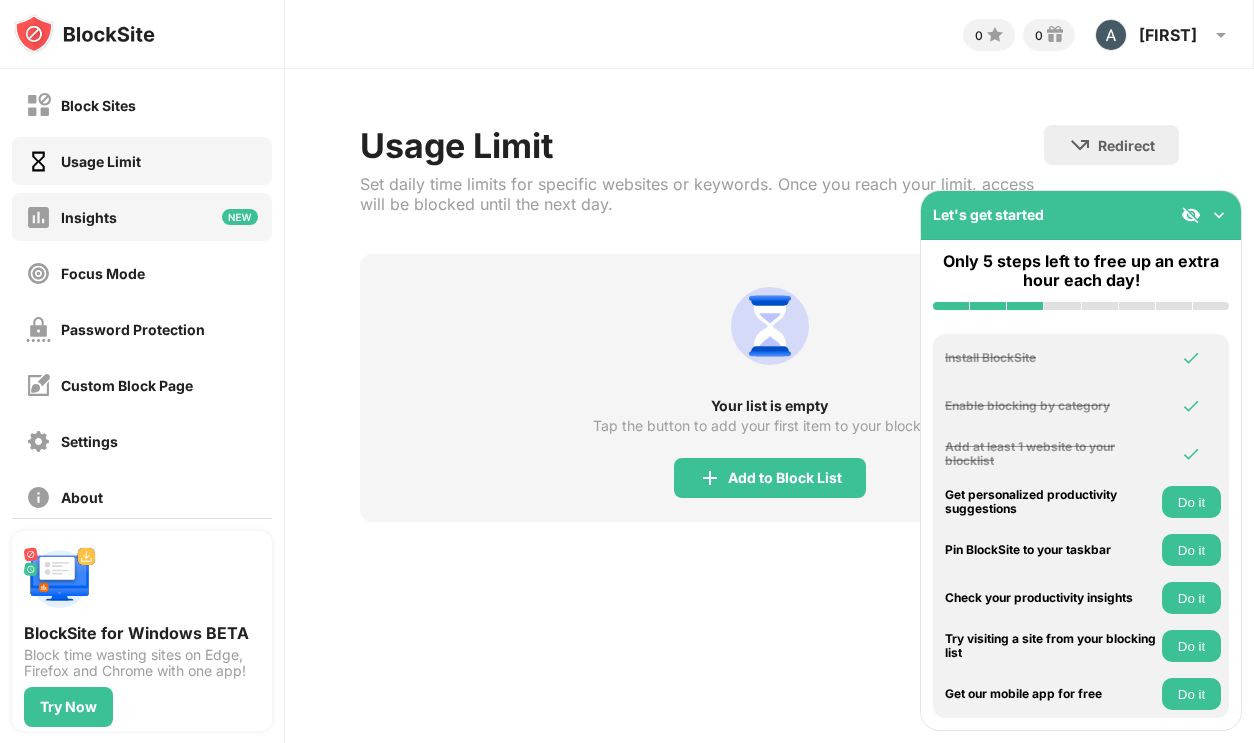click on "Insights" at bounding box center [142, 217] 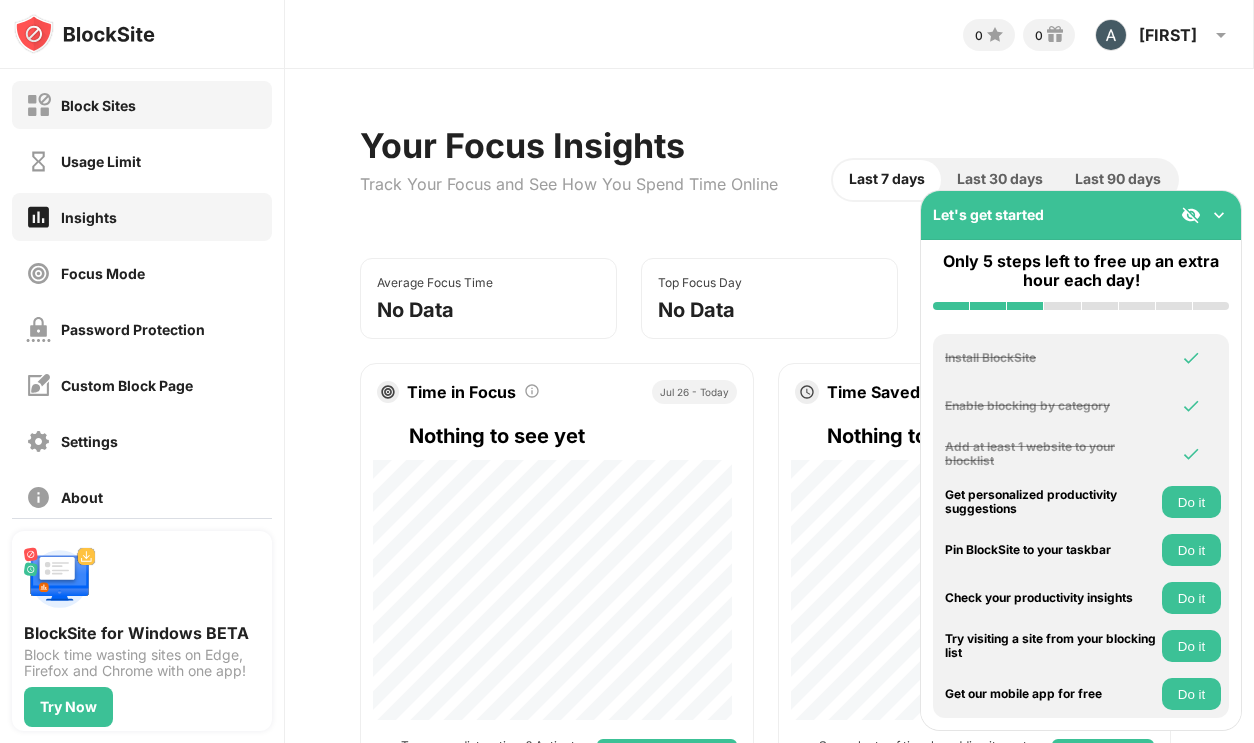 click on "Block Sites" at bounding box center (142, 105) 